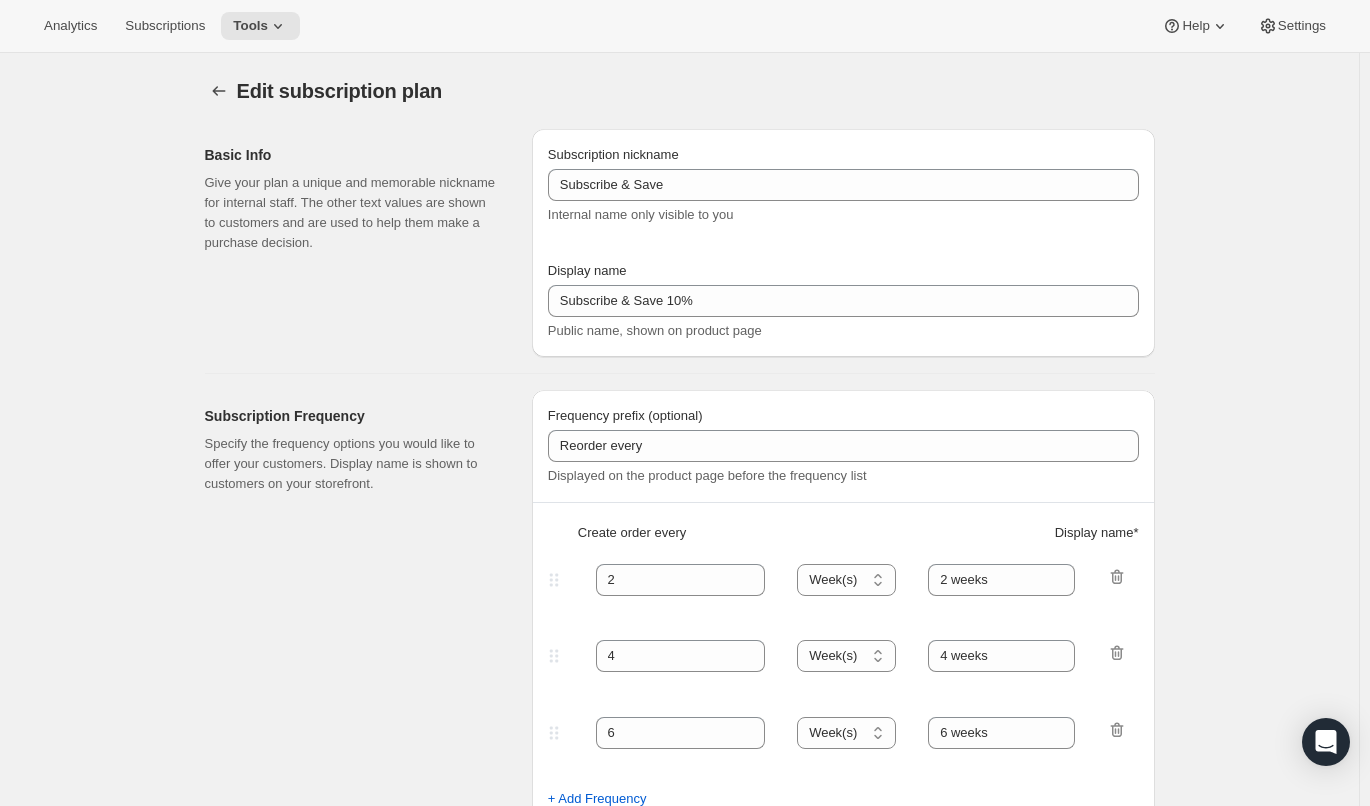 select on "WEEK" 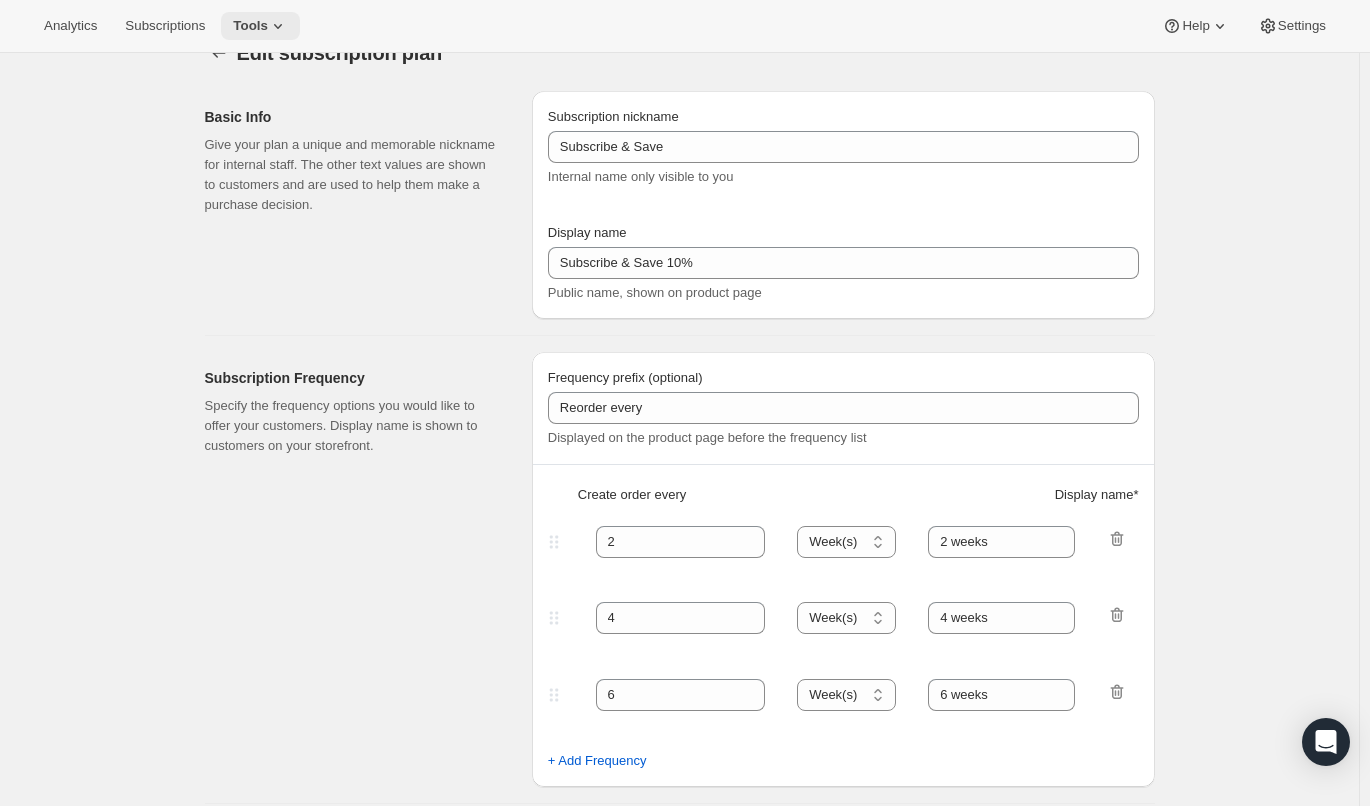click 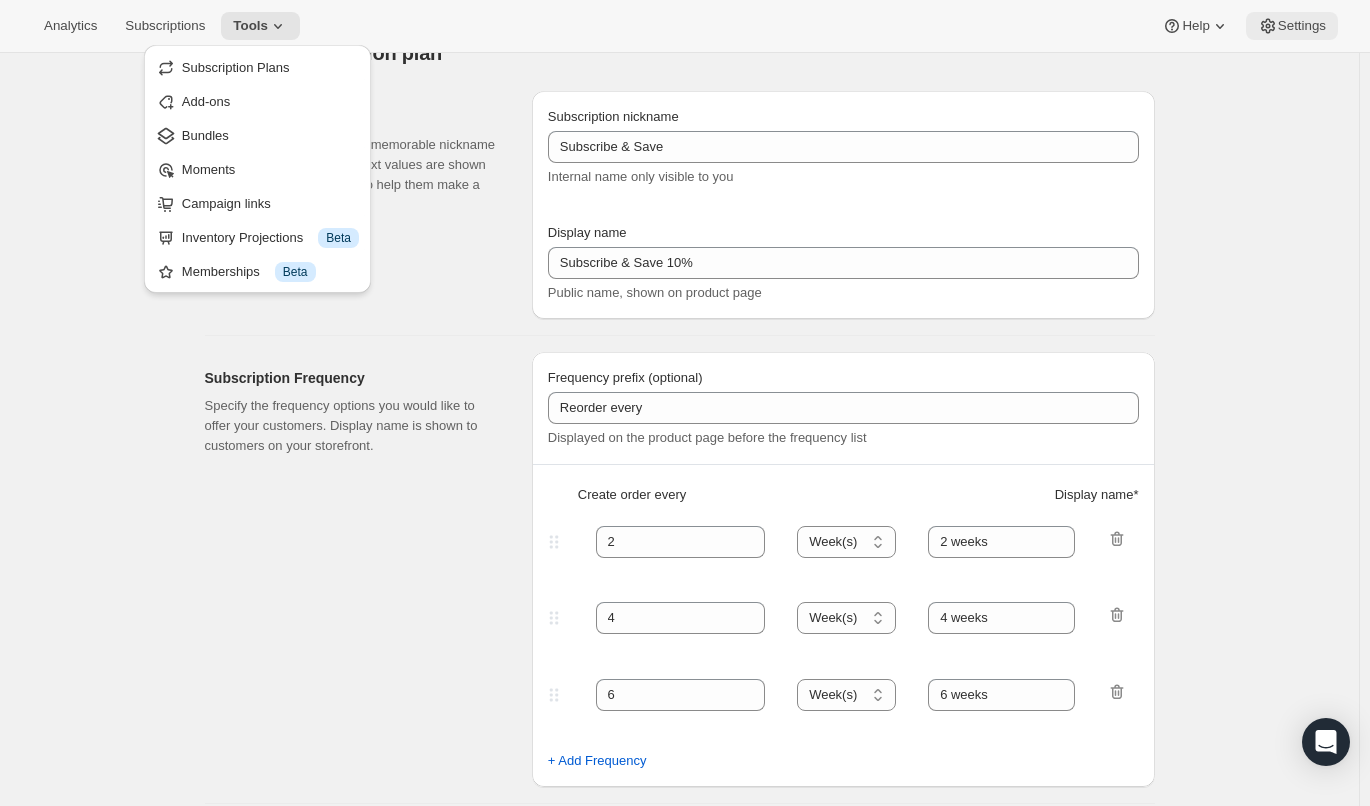 click on "Settings" at bounding box center (1302, 26) 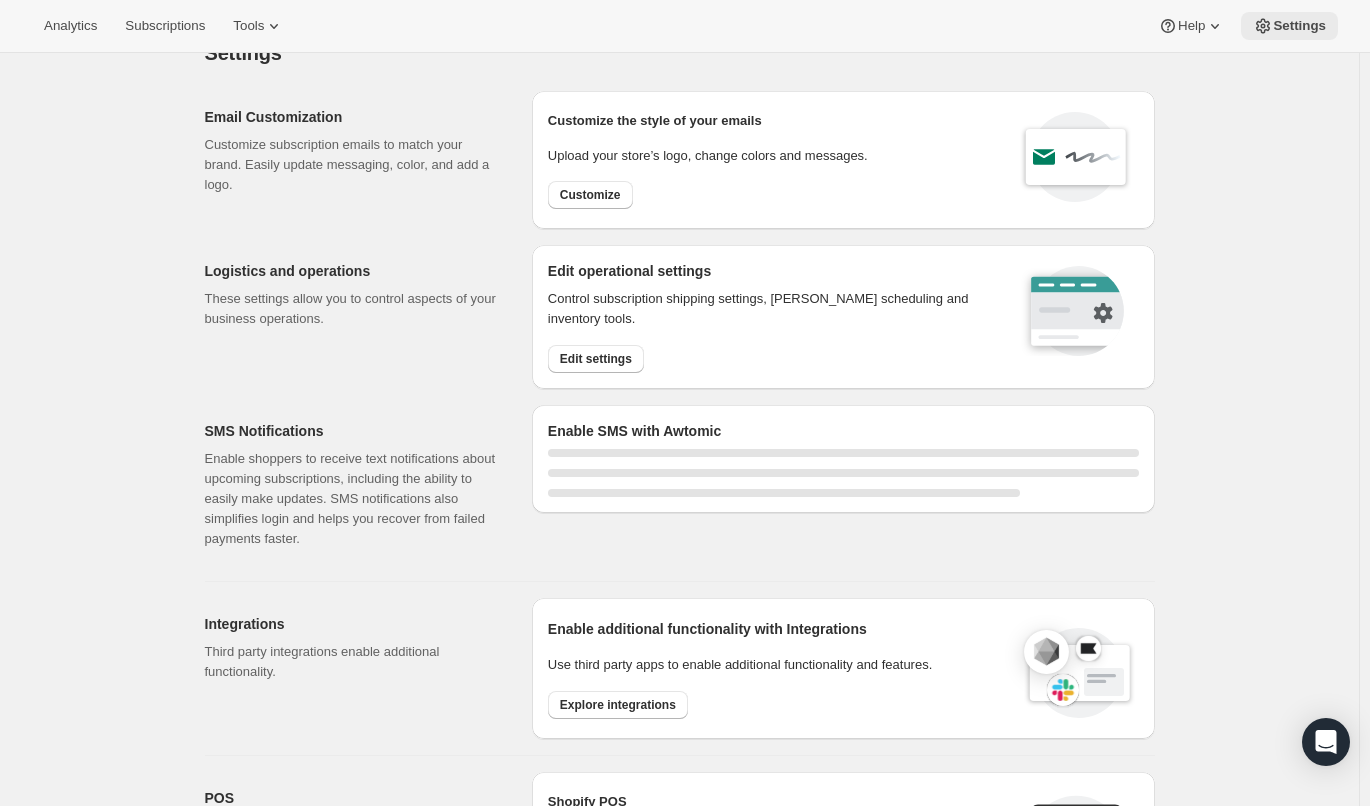 scroll, scrollTop: 0, scrollLeft: 0, axis: both 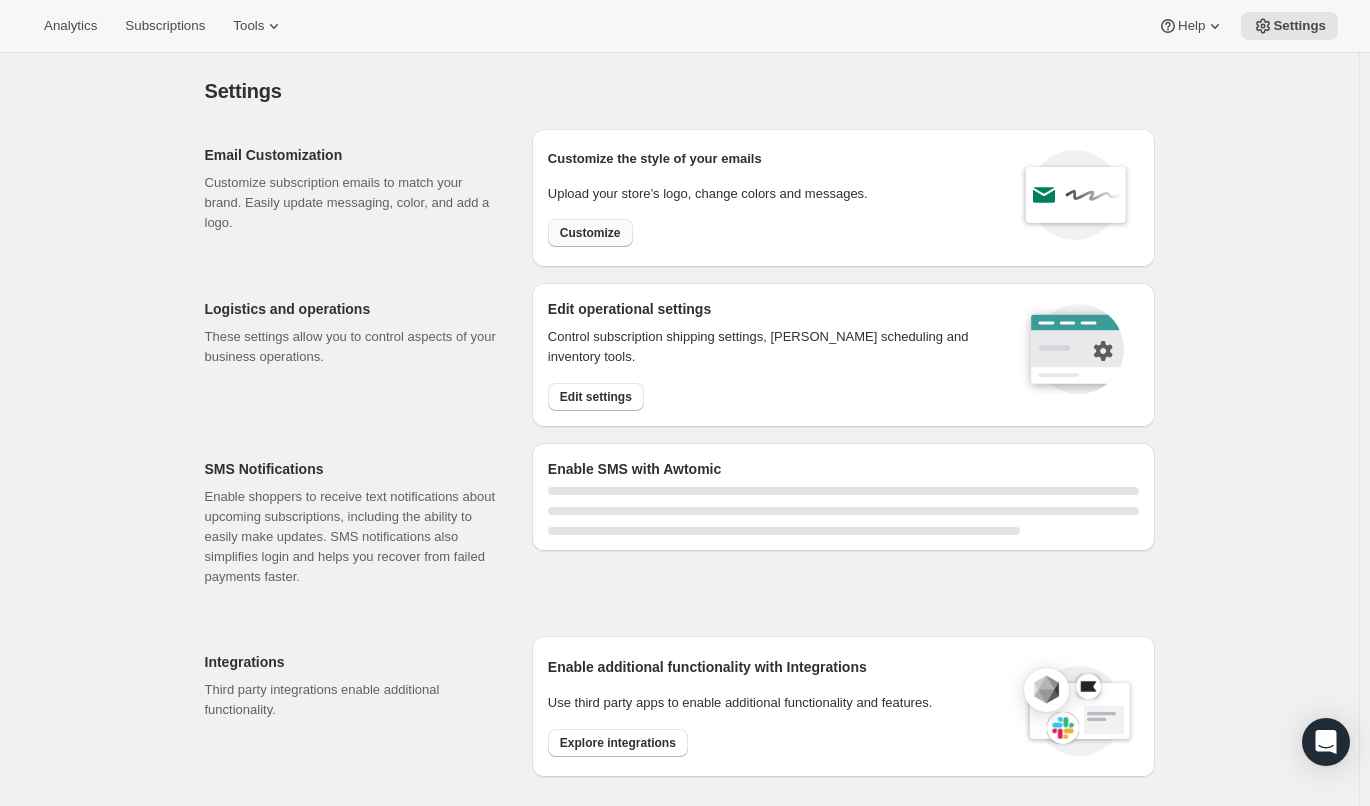 click on "Customize" at bounding box center (590, 233) 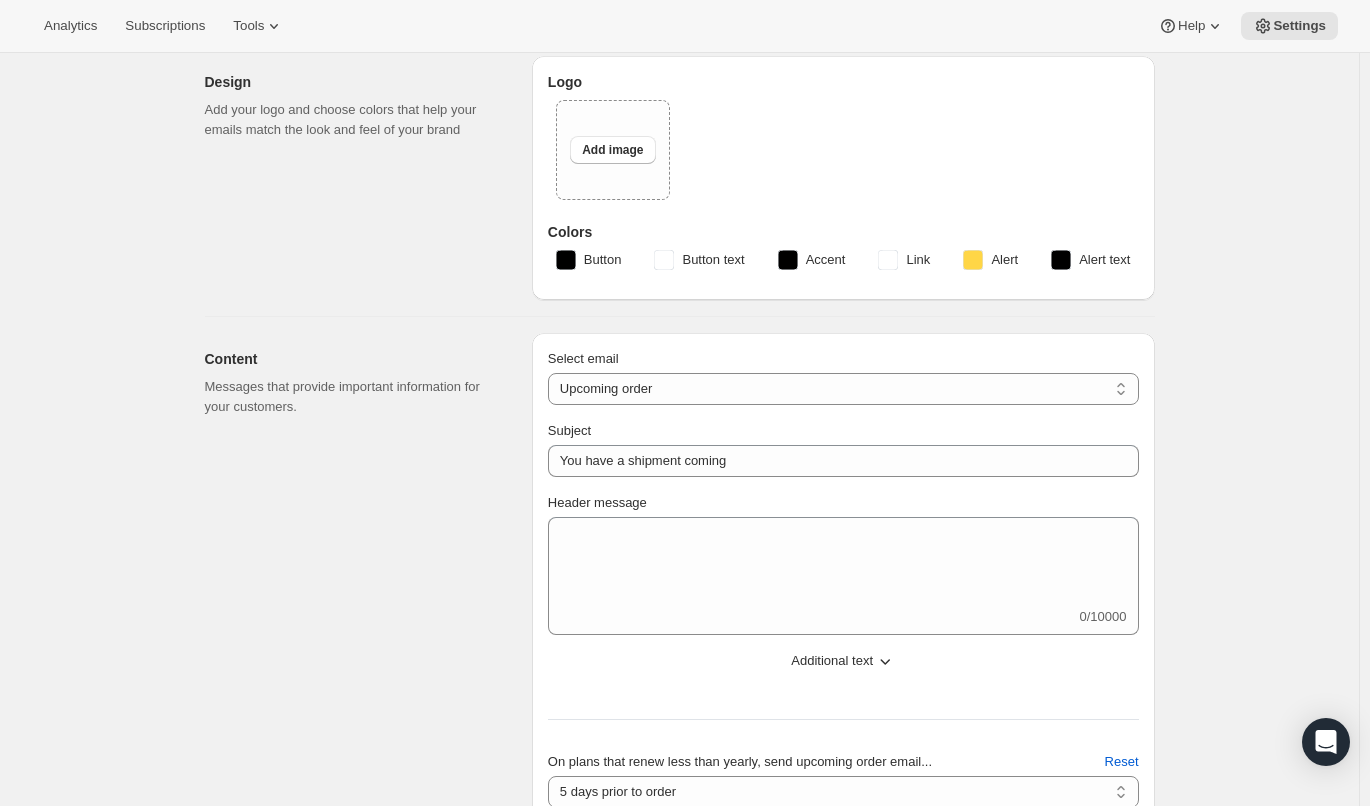 scroll, scrollTop: 0, scrollLeft: 0, axis: both 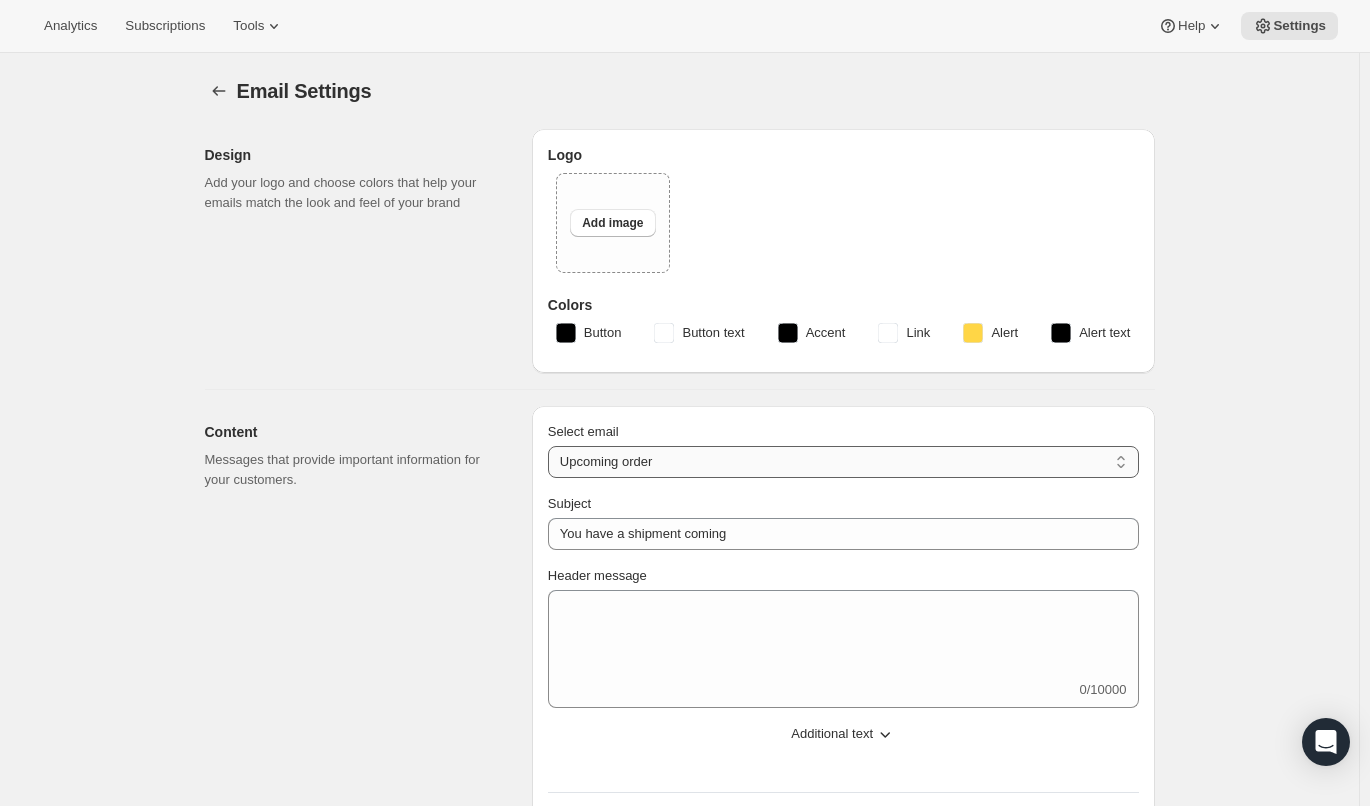 click on "New subscription Upcoming order Failed payment Delayed subscription (inventory sold-out) Subscription updated Subscription paused Subscription cancelled Subscription reactivated Gift message" at bounding box center (843, 462) 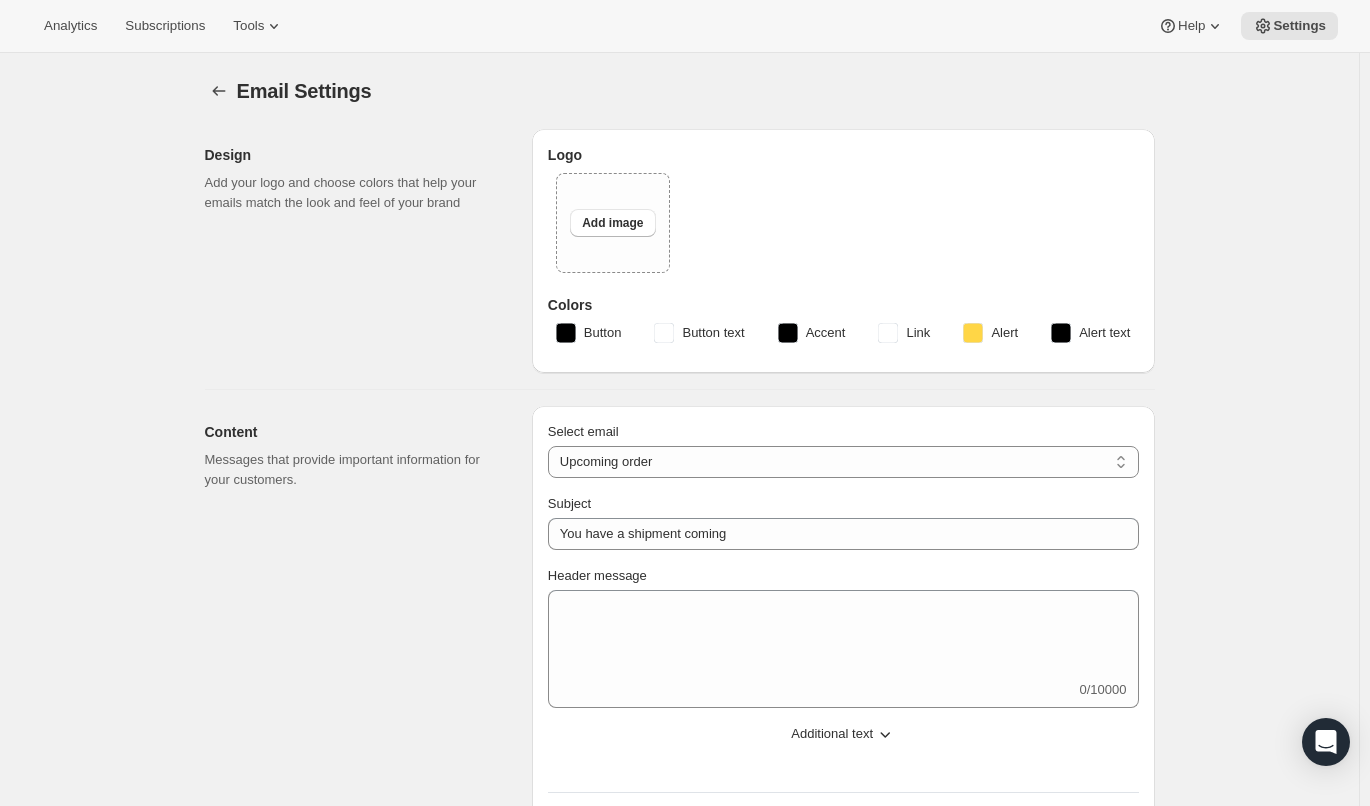 type on "[PERSON_NAME] [PERSON_NAME] - You have a [PERSON_NAME]'s shipment coming!" 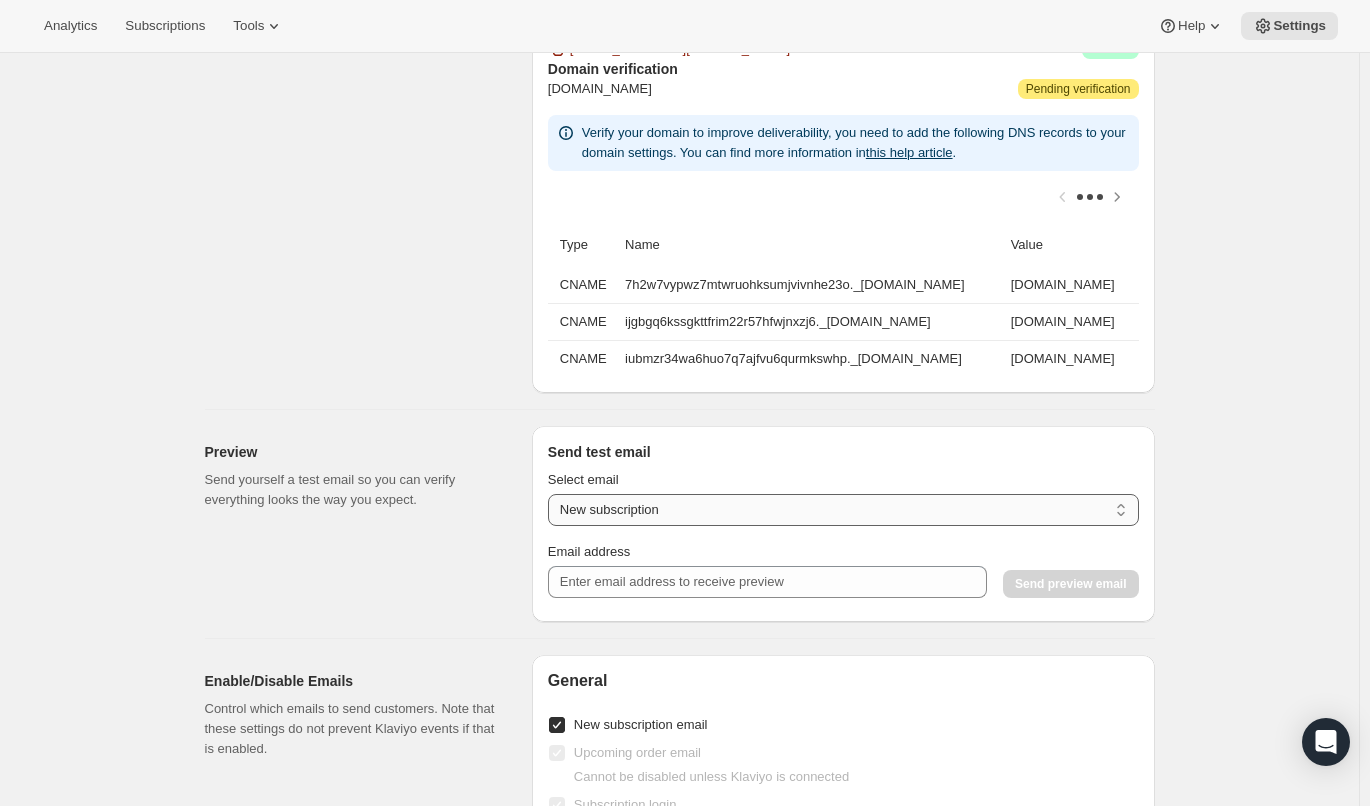 scroll, scrollTop: 1939, scrollLeft: 0, axis: vertical 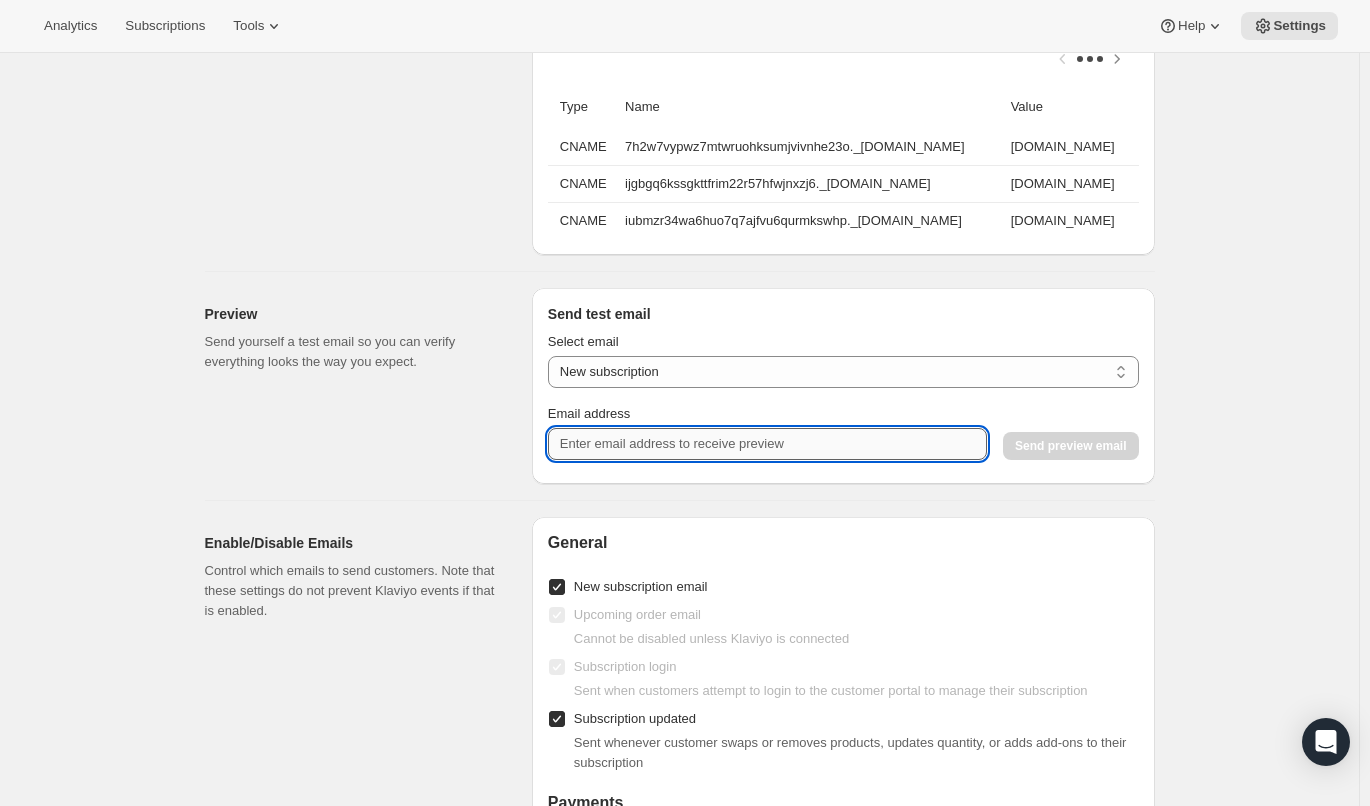 click on "Email address" at bounding box center [767, 444] 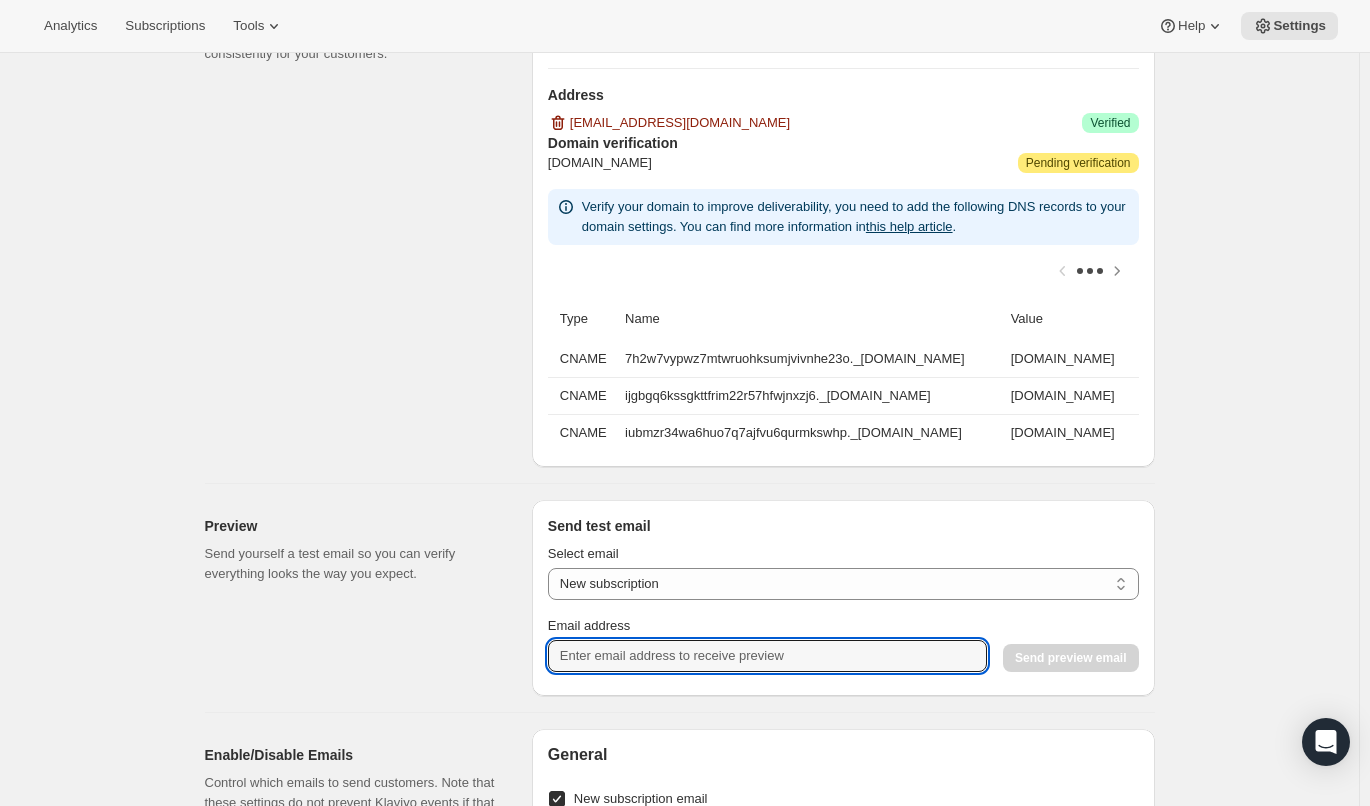 scroll, scrollTop: 1724, scrollLeft: 0, axis: vertical 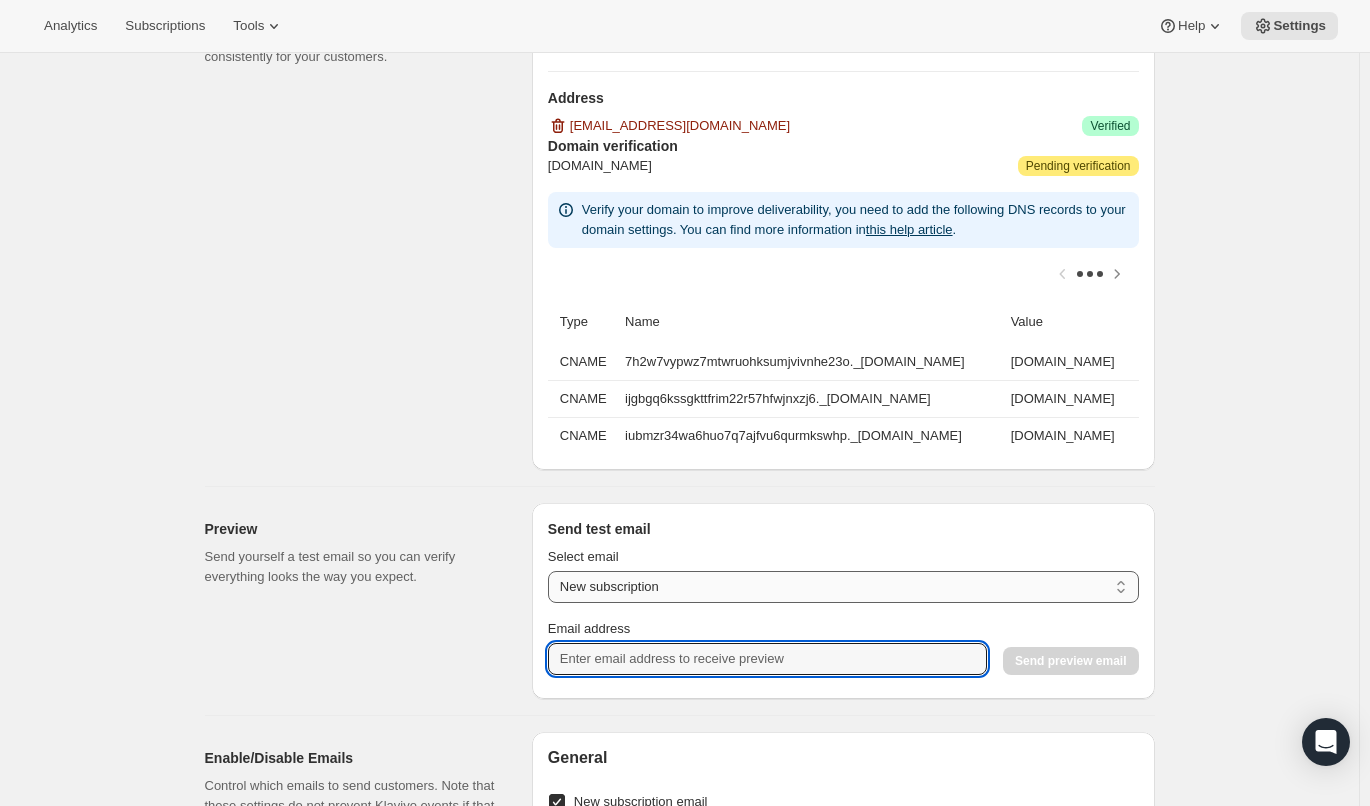 click on "New subscription Upcoming order Payment failure Delayed subscription Updated subscription Gift subscription Subscription paused Subscription cancelled Subscription reactivated" at bounding box center [843, 587] 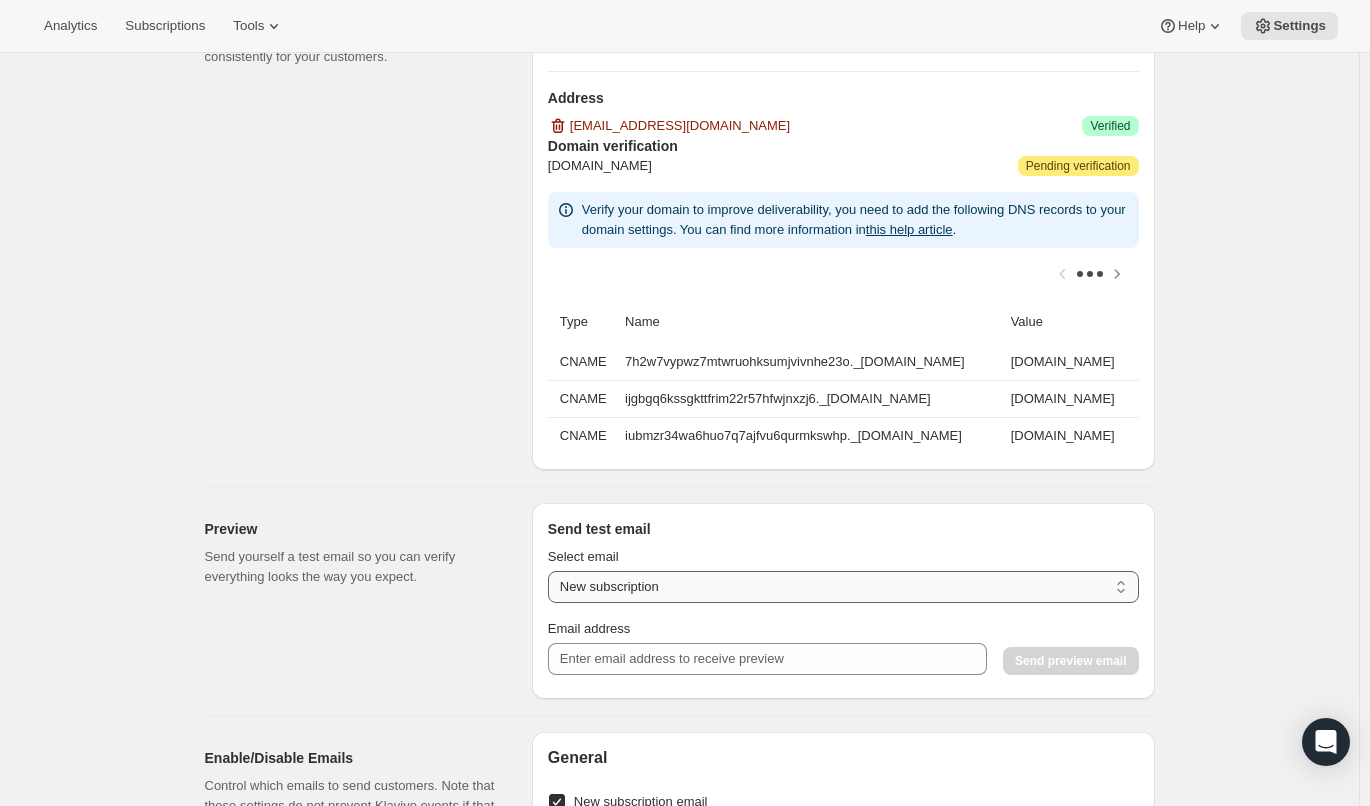 click on "New subscription Upcoming order Payment failure Delayed subscription Updated subscription Gift subscription Subscription paused Subscription cancelled Subscription reactivated" at bounding box center (843, 587) 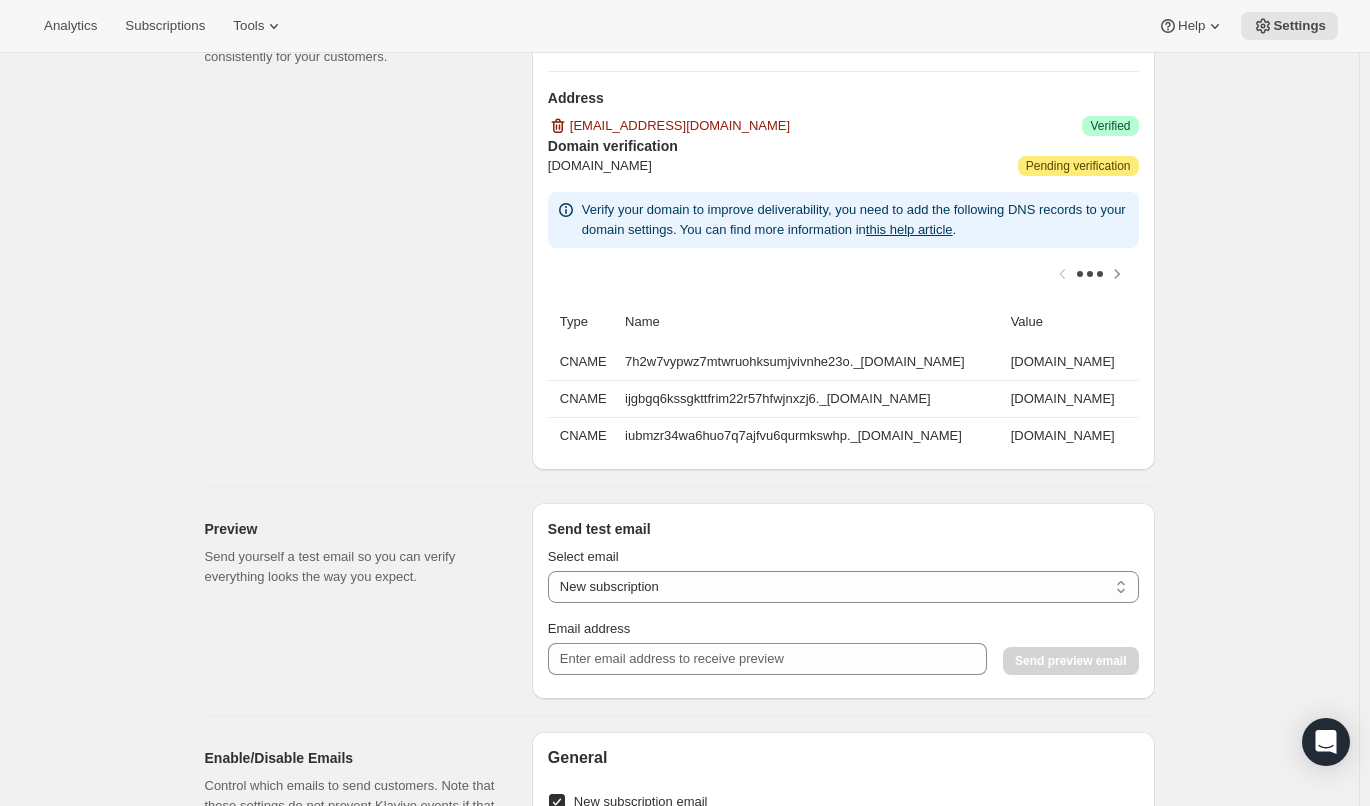 click on "Select email New subscription Upcoming order Payment failure Delayed subscription Updated subscription Gift subscription Subscription paused Subscription cancelled Subscription reactivated New subscription Email address Send preview email" at bounding box center [843, 611] 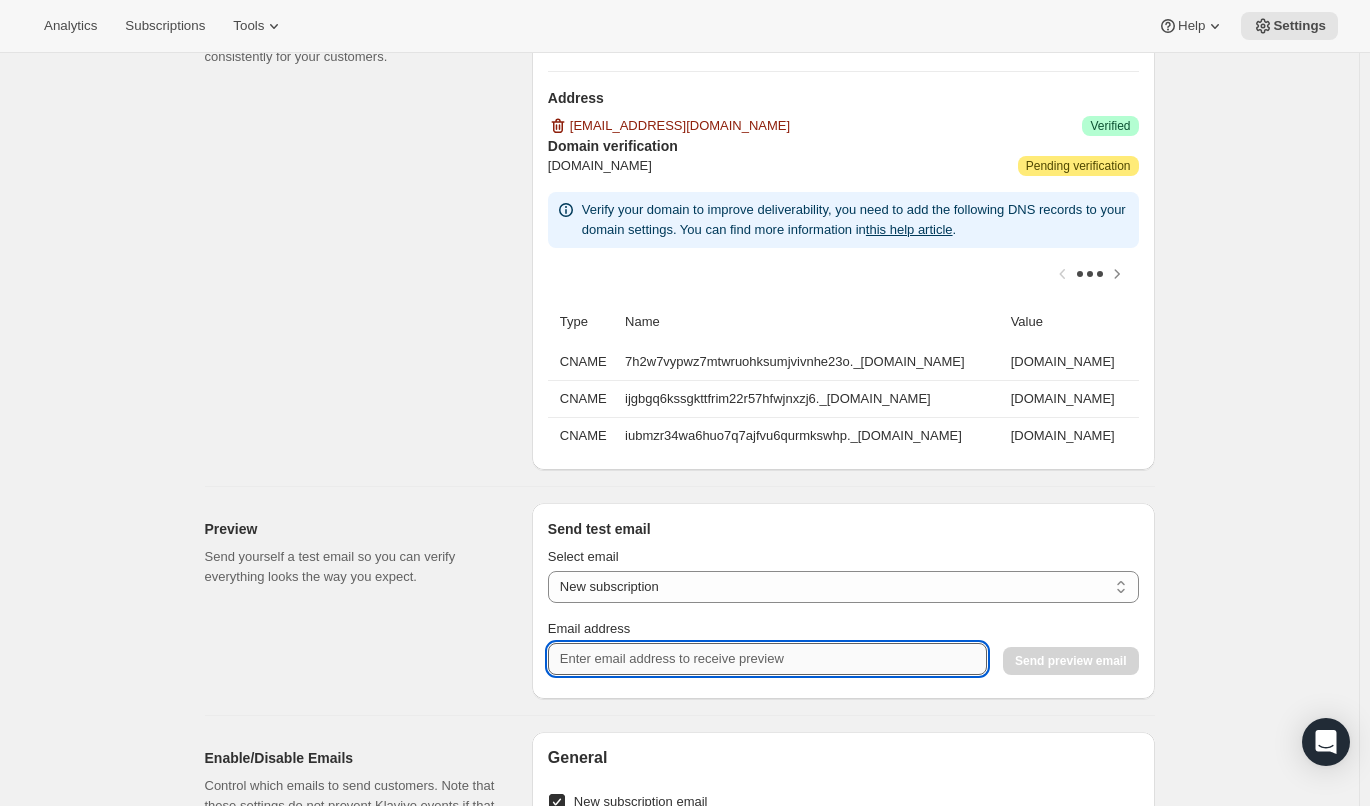 click on "Email address" at bounding box center [767, 659] 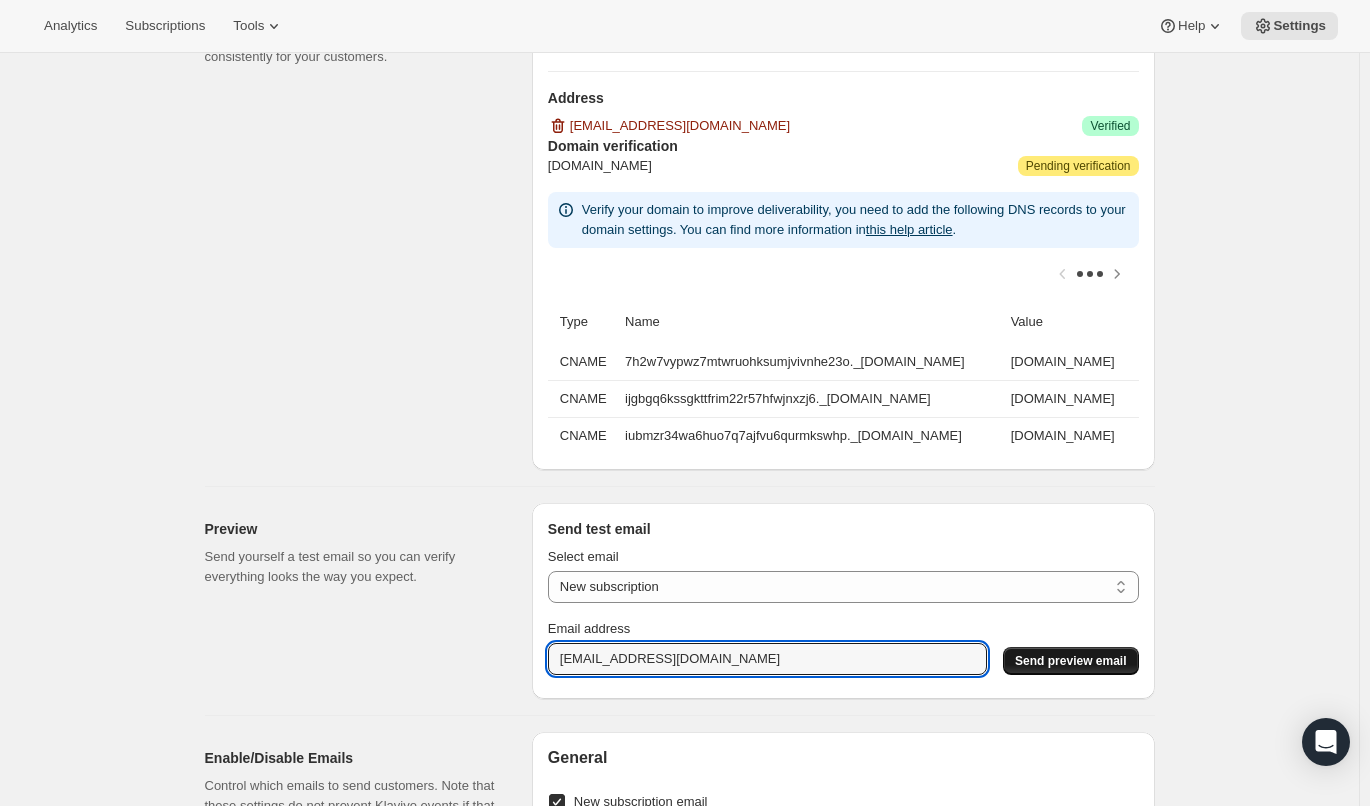 type on "[EMAIL_ADDRESS][DOMAIN_NAME]" 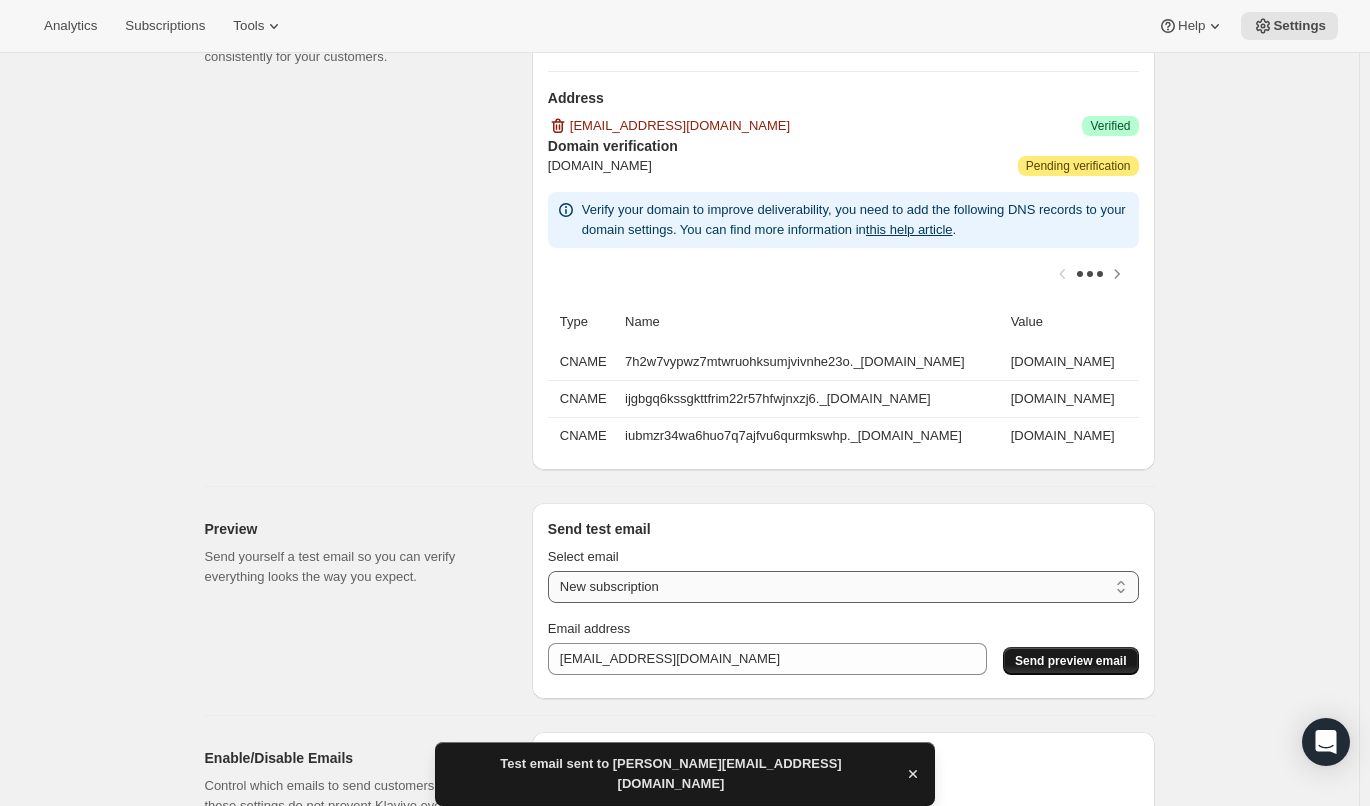 click on "New subscription Upcoming order Payment failure Delayed subscription Updated subscription Gift subscription Subscription paused Subscription cancelled Subscription reactivated" at bounding box center [843, 587] 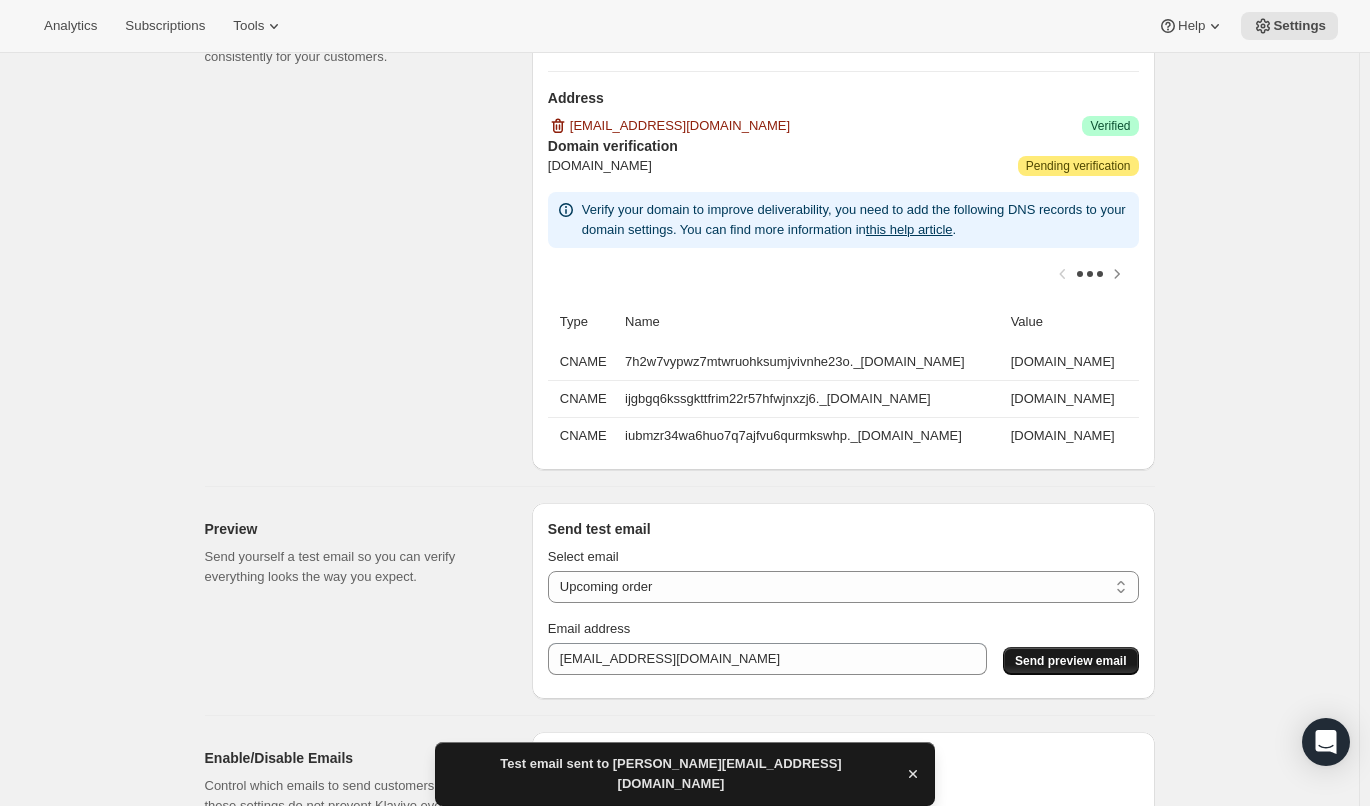 click on "Send preview email" at bounding box center (1070, 661) 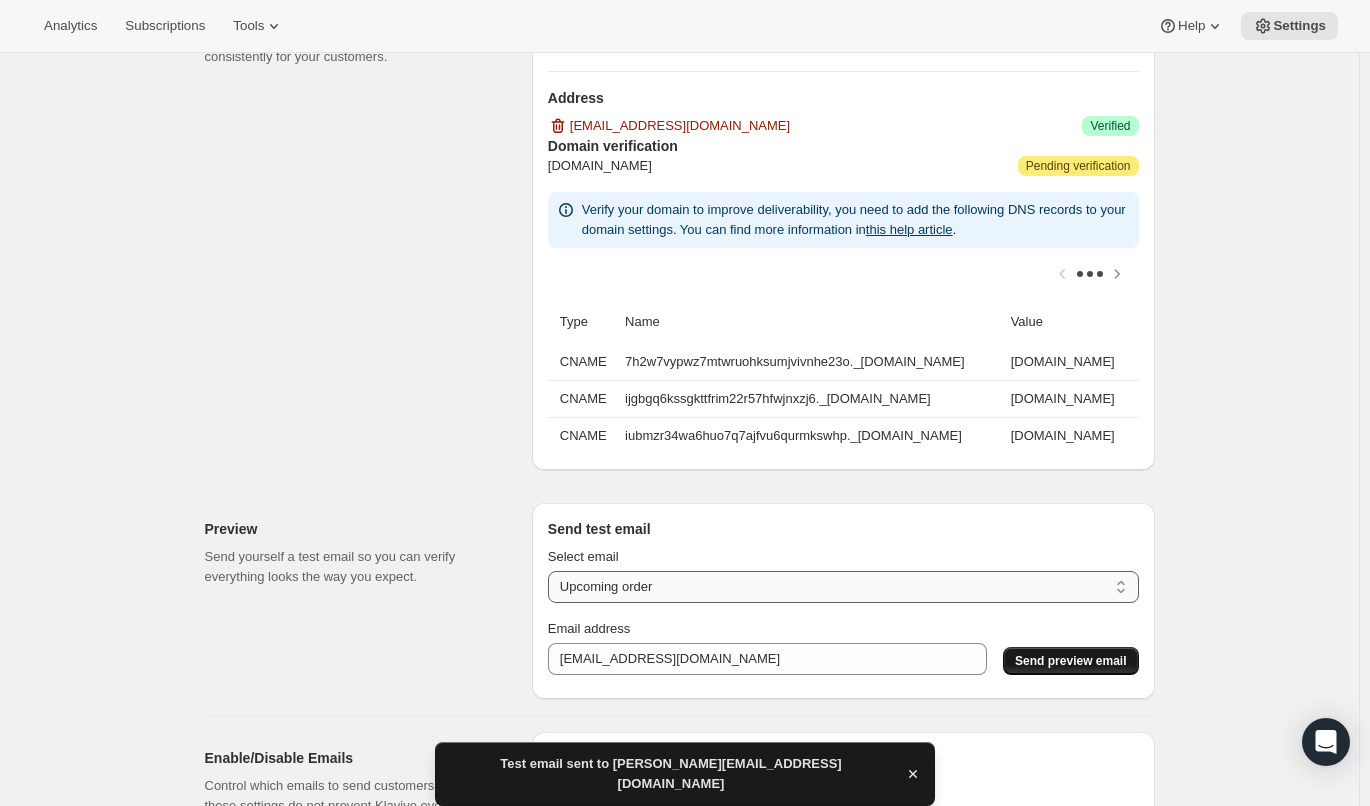 click on "New subscription Upcoming order Payment failure Delayed subscription Updated subscription Gift subscription Subscription paused Subscription cancelled Subscription reactivated" at bounding box center [843, 587] 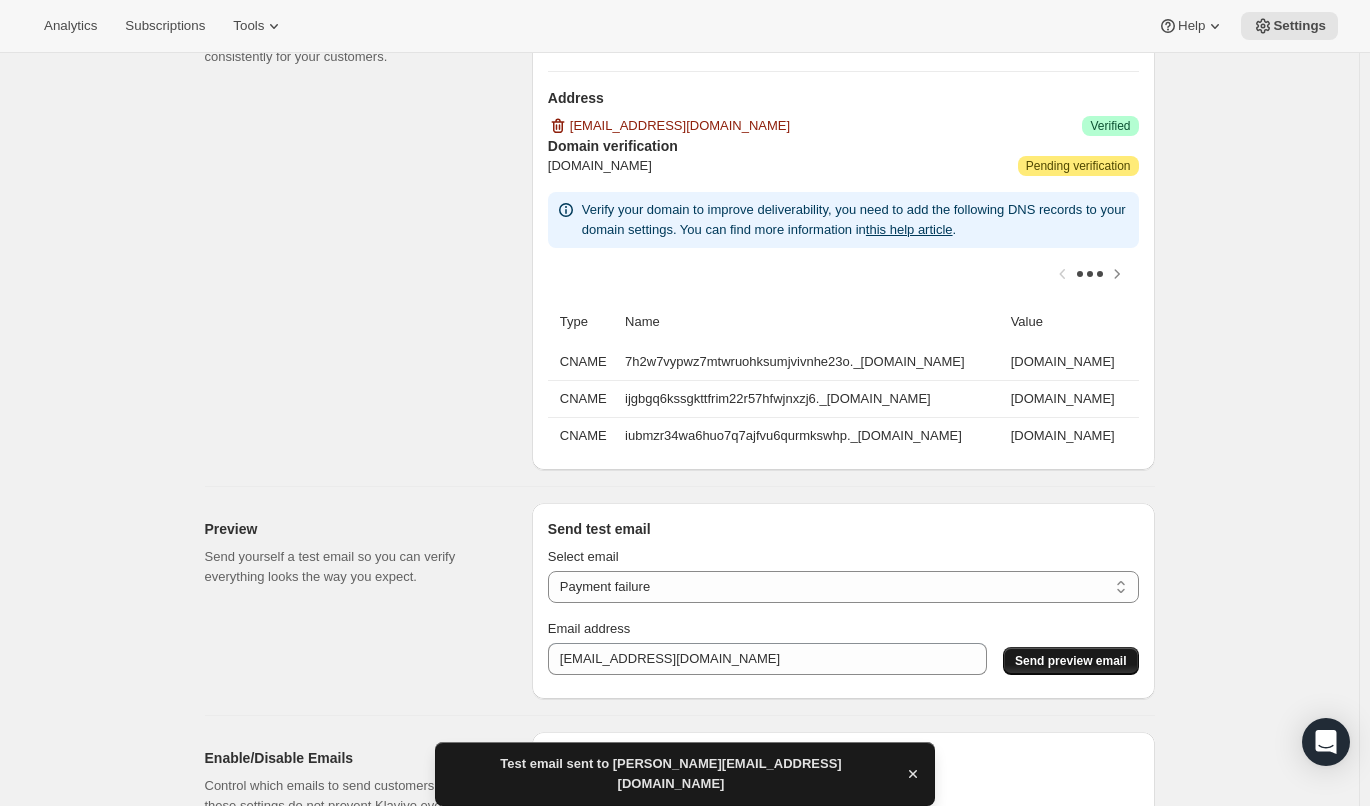 click on "Send preview email" at bounding box center (1070, 661) 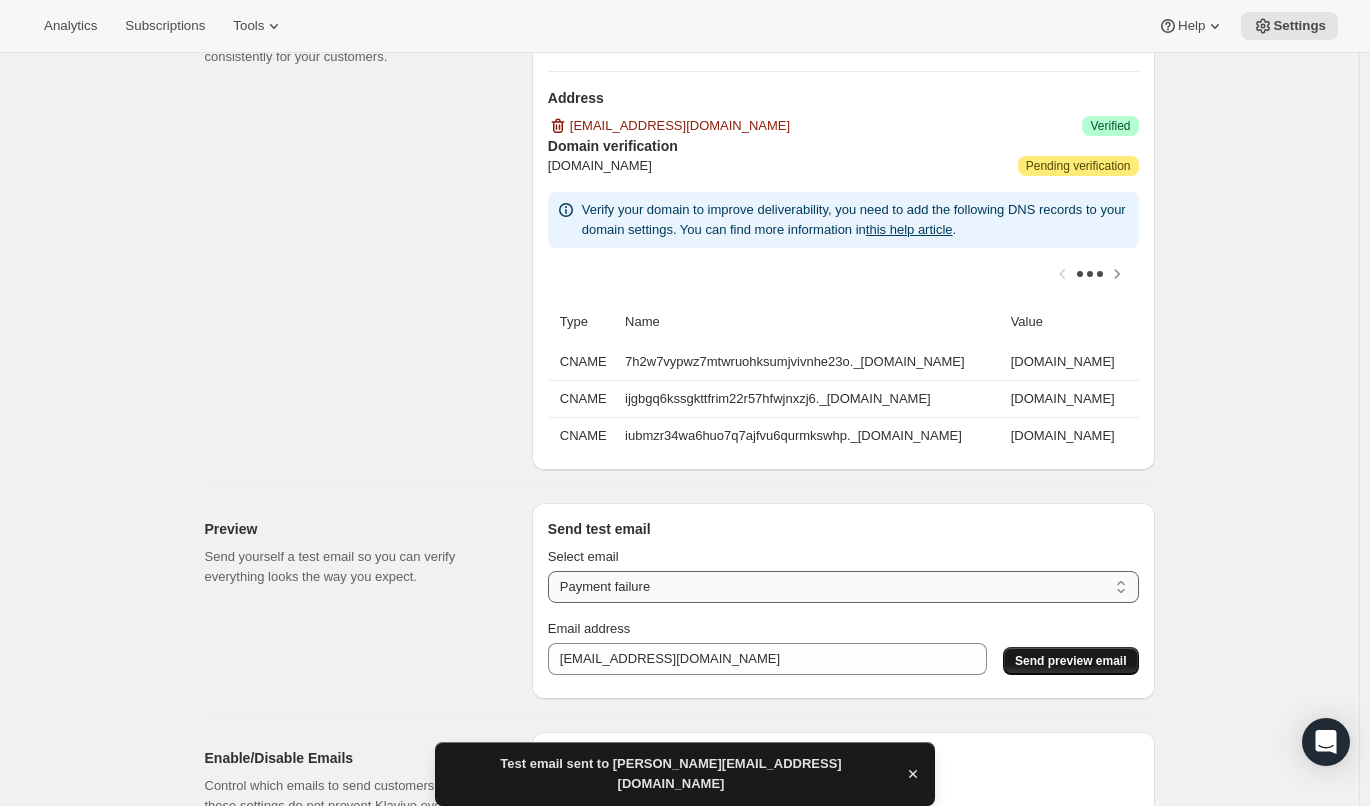 click on "New subscription Upcoming order Payment failure Delayed subscription Updated subscription Gift subscription Subscription paused Subscription cancelled Subscription reactivated" at bounding box center (843, 587) 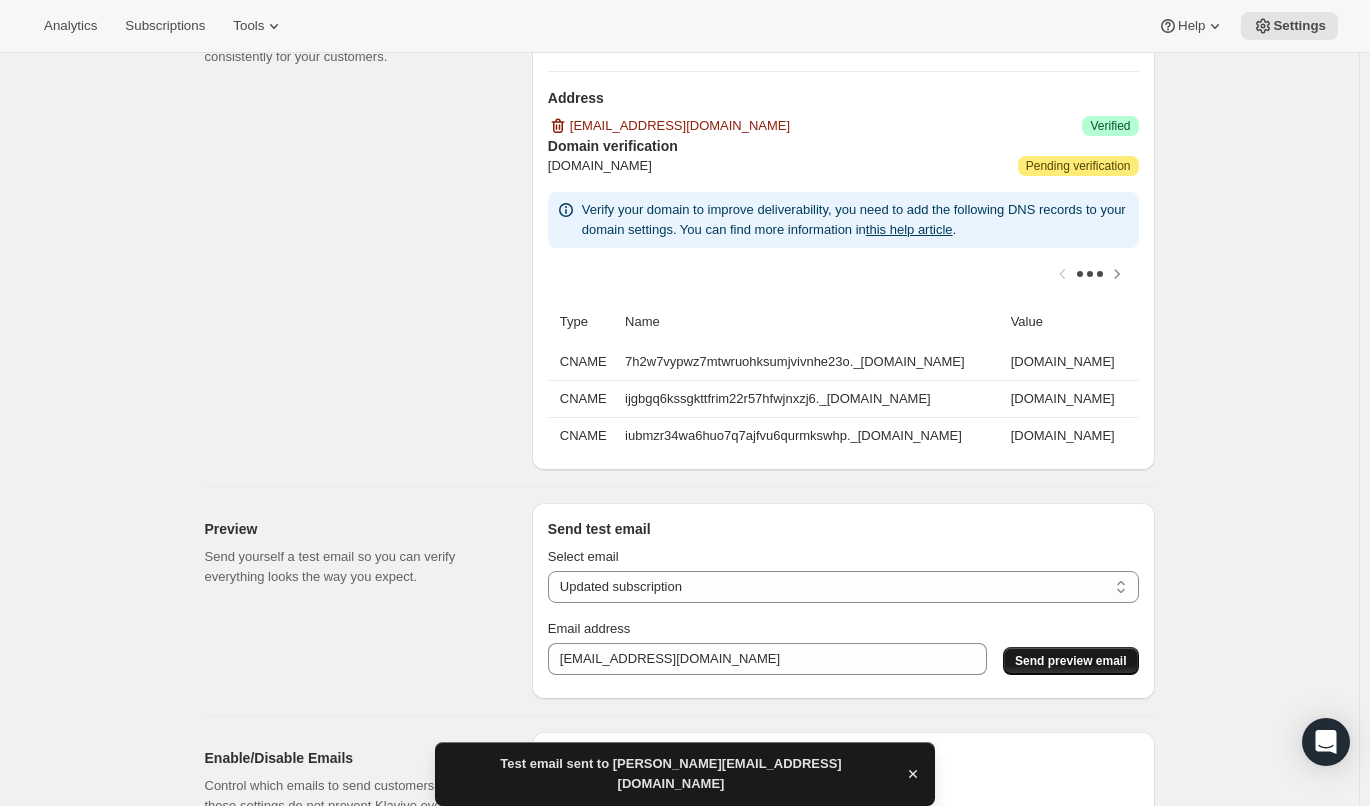 click on "Send preview email" at bounding box center [1070, 661] 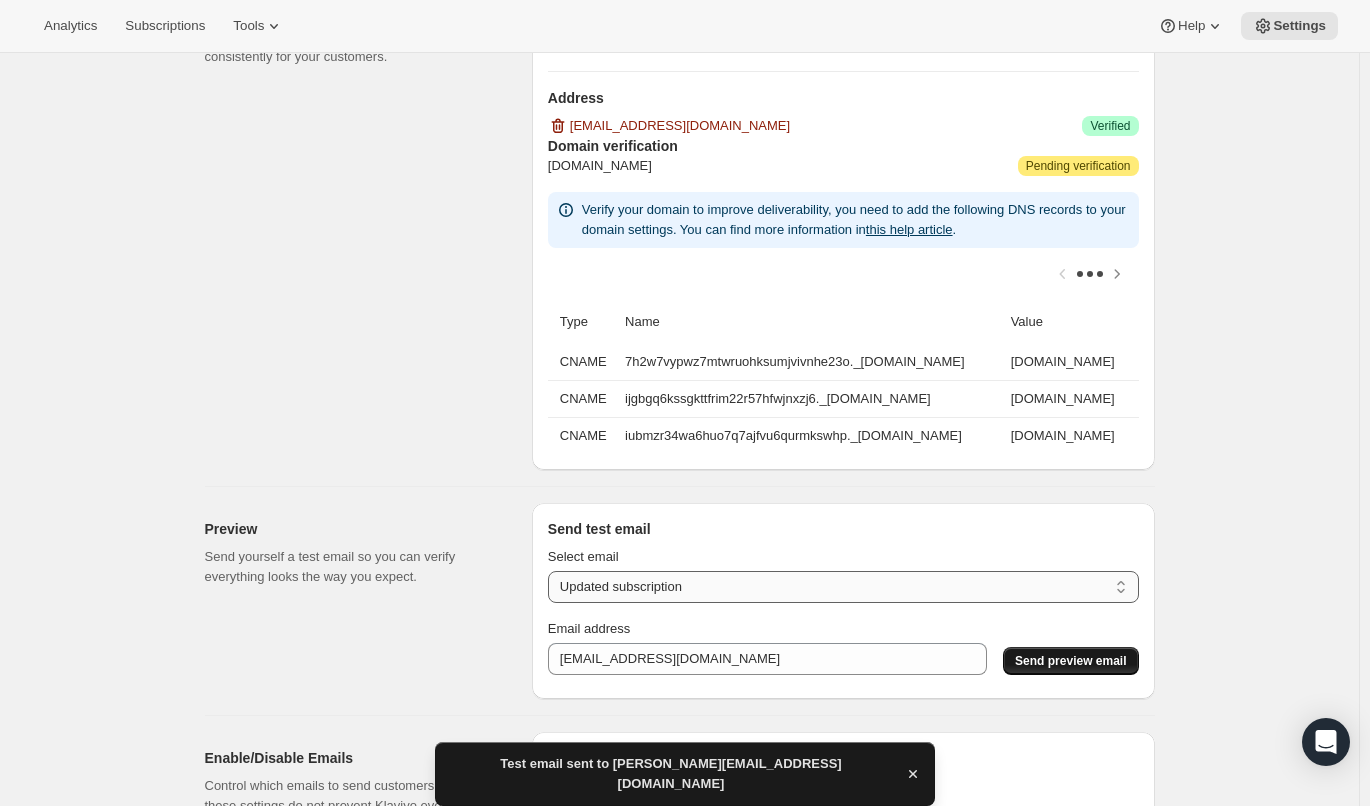 click on "New subscription Upcoming order Payment failure Delayed subscription Updated subscription Gift subscription Subscription paused Subscription cancelled Subscription reactivated" at bounding box center [843, 587] 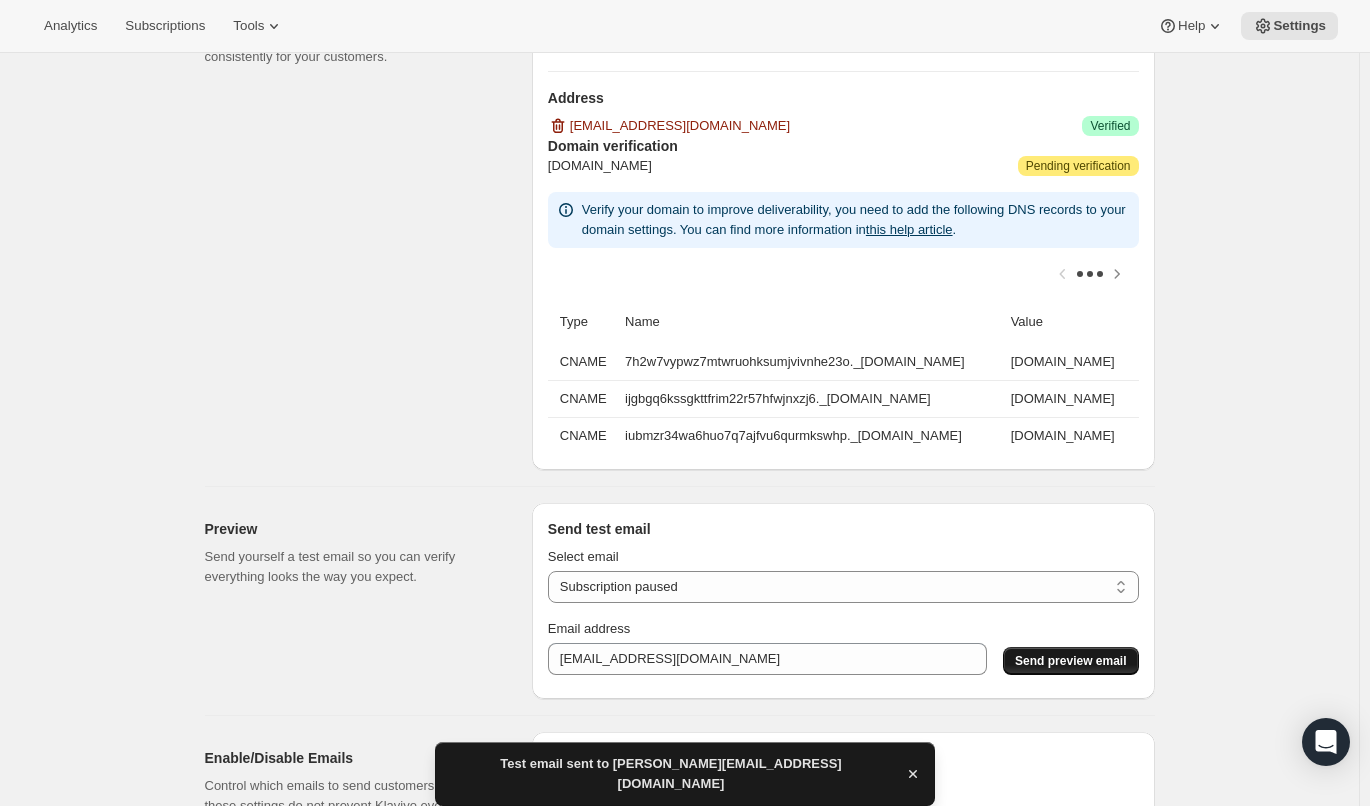 click on "Send preview email" at bounding box center (1070, 661) 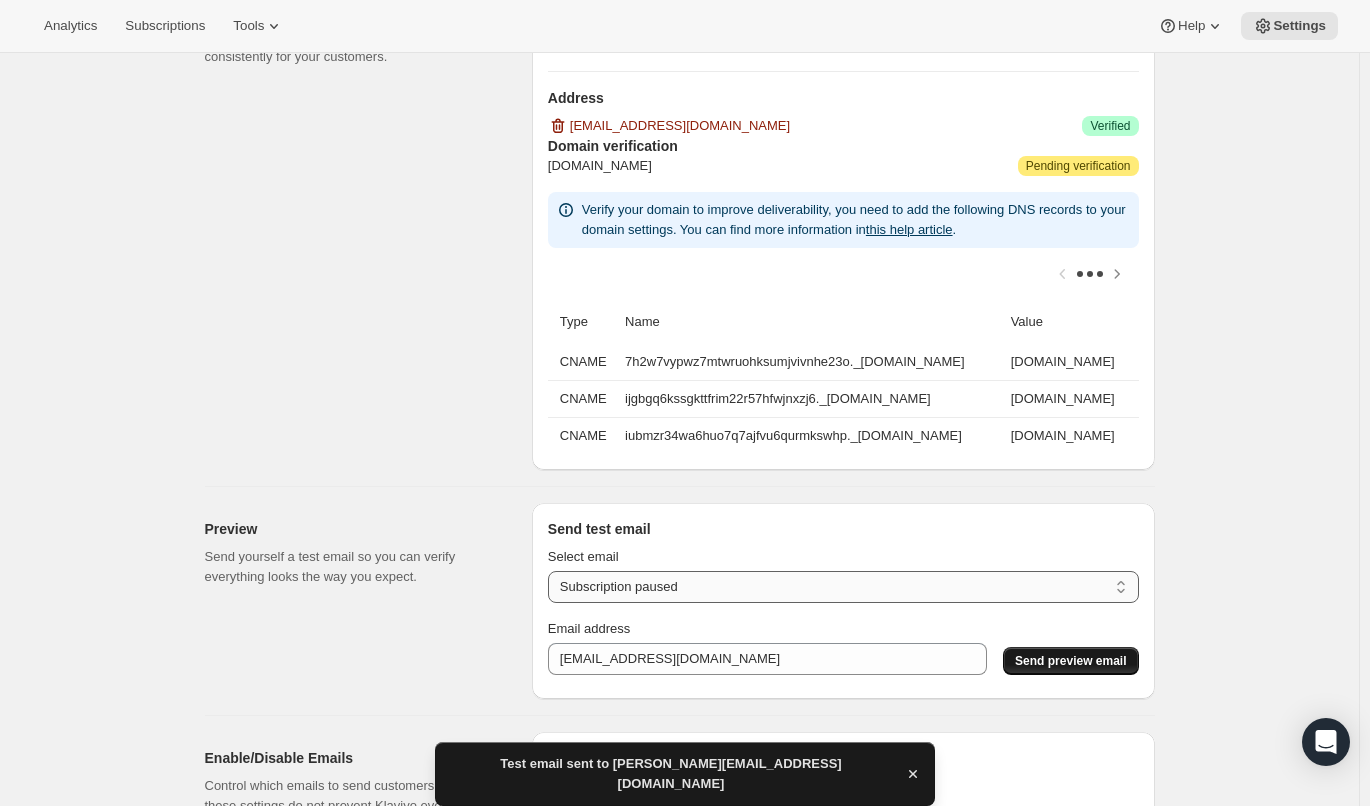 click on "New subscription Upcoming order Payment failure Delayed subscription Updated subscription Gift subscription Subscription paused Subscription cancelled Subscription reactivated" at bounding box center (843, 587) 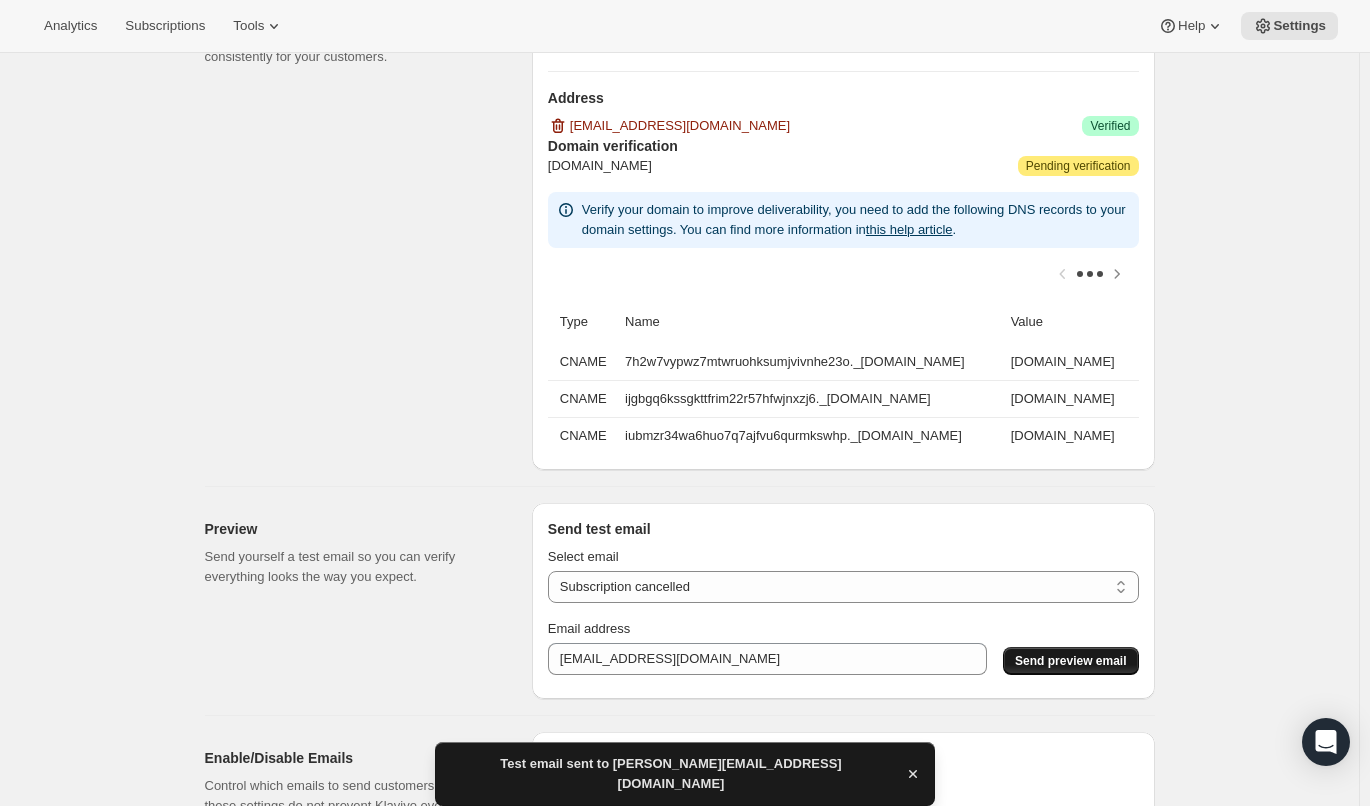 click on "Send preview email" at bounding box center (1070, 661) 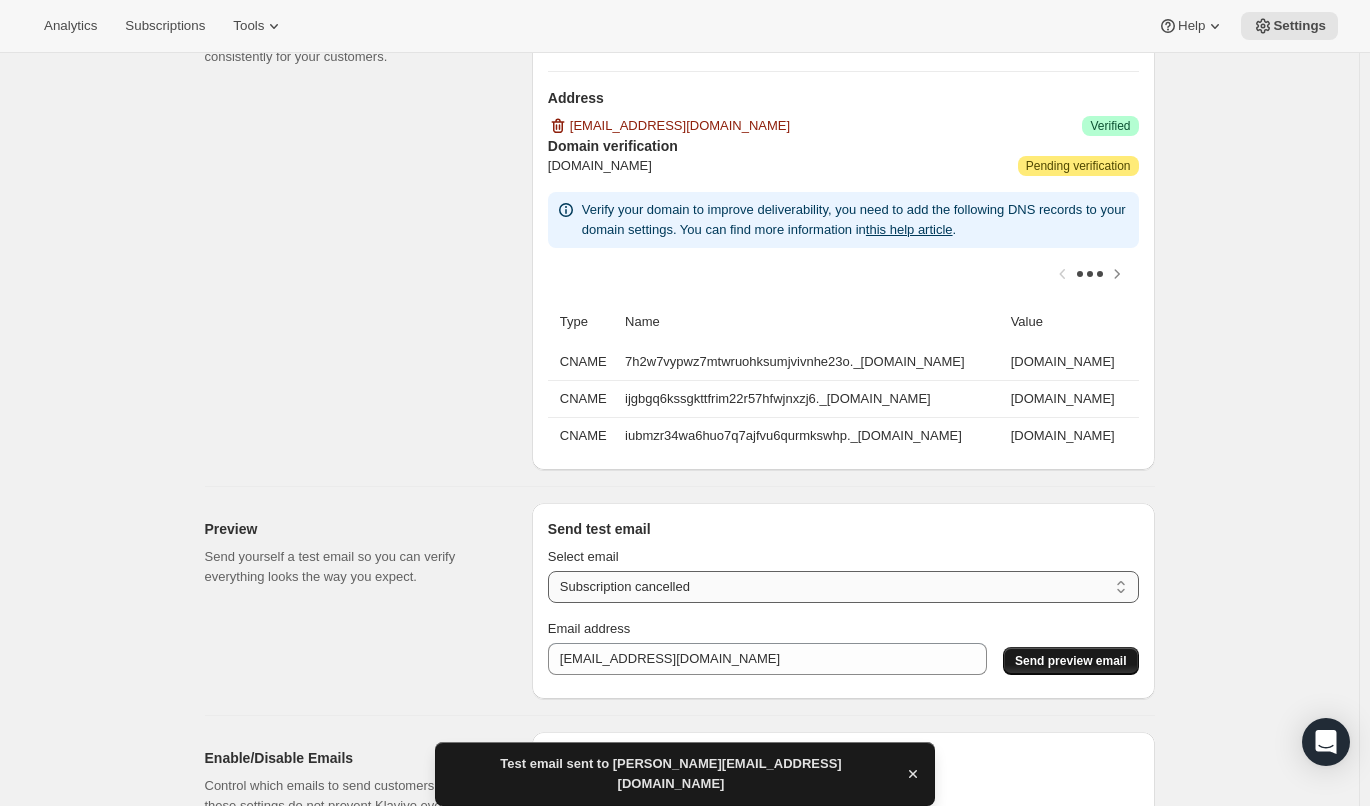 click on "New subscription Upcoming order Payment failure Delayed subscription Updated subscription Gift subscription Subscription paused Subscription cancelled Subscription reactivated" at bounding box center [843, 587] 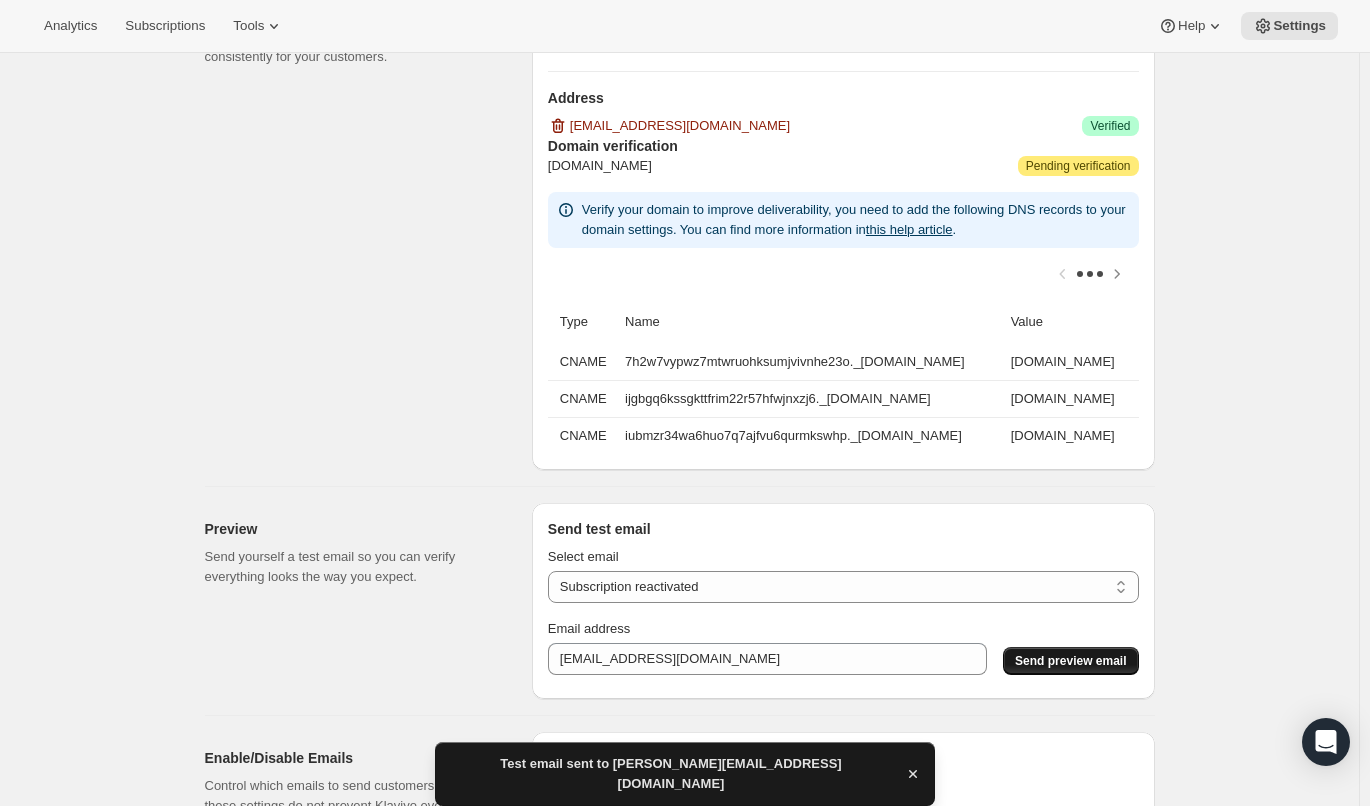 click on "Send preview email" at bounding box center [1070, 661] 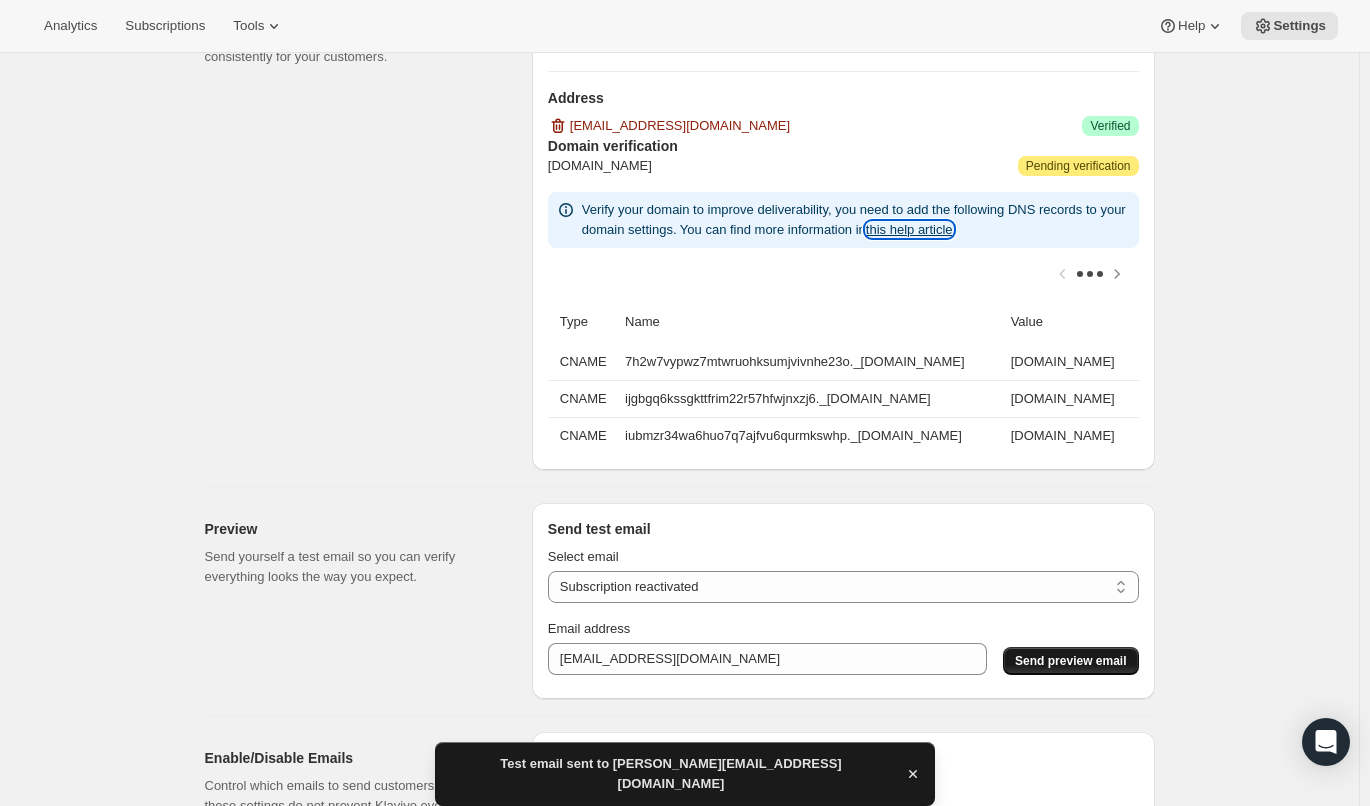 click on "this help article" at bounding box center [909, 229] 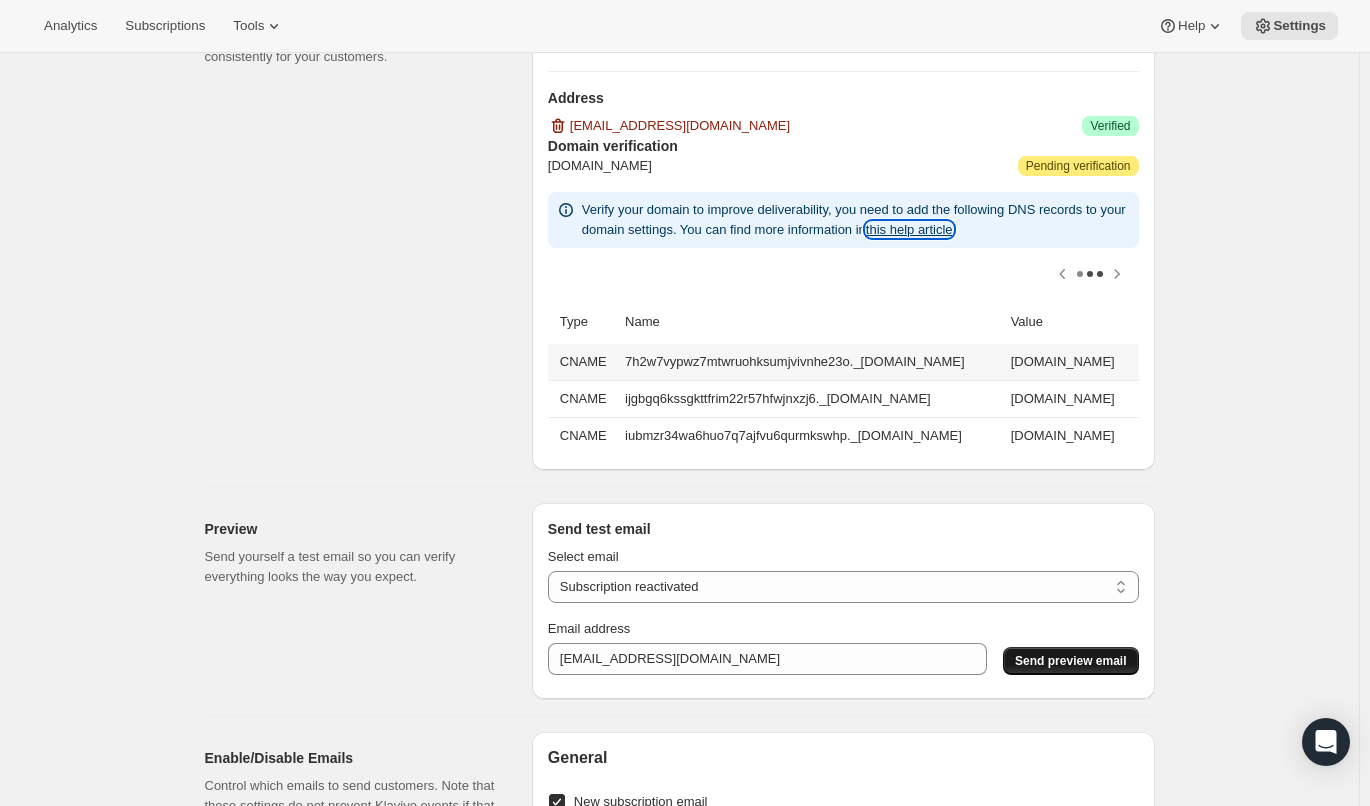 scroll, scrollTop: 0, scrollLeft: 262, axis: horizontal 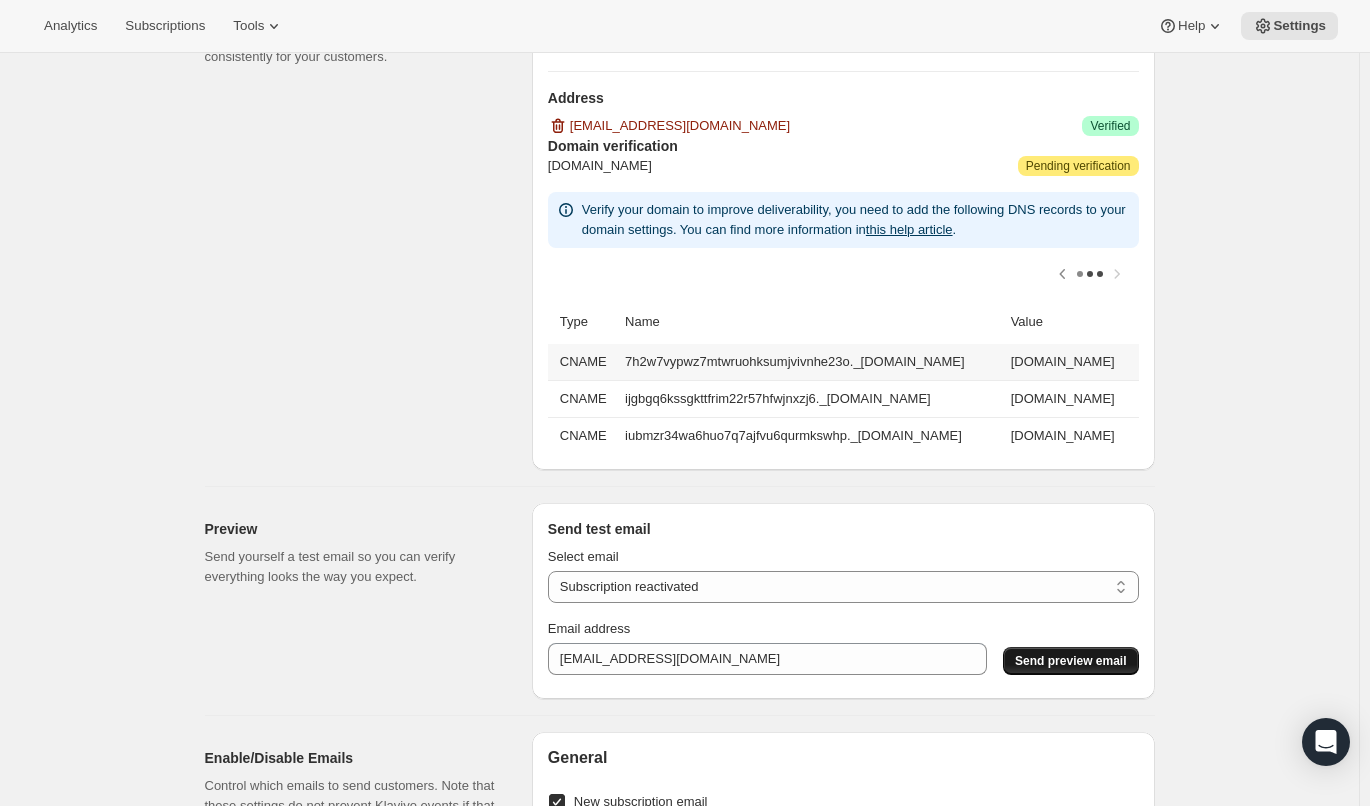 click on "7h2w7vypwz7mtwruohksumjvivnhe23o._[DOMAIN_NAME]" at bounding box center (812, 362) 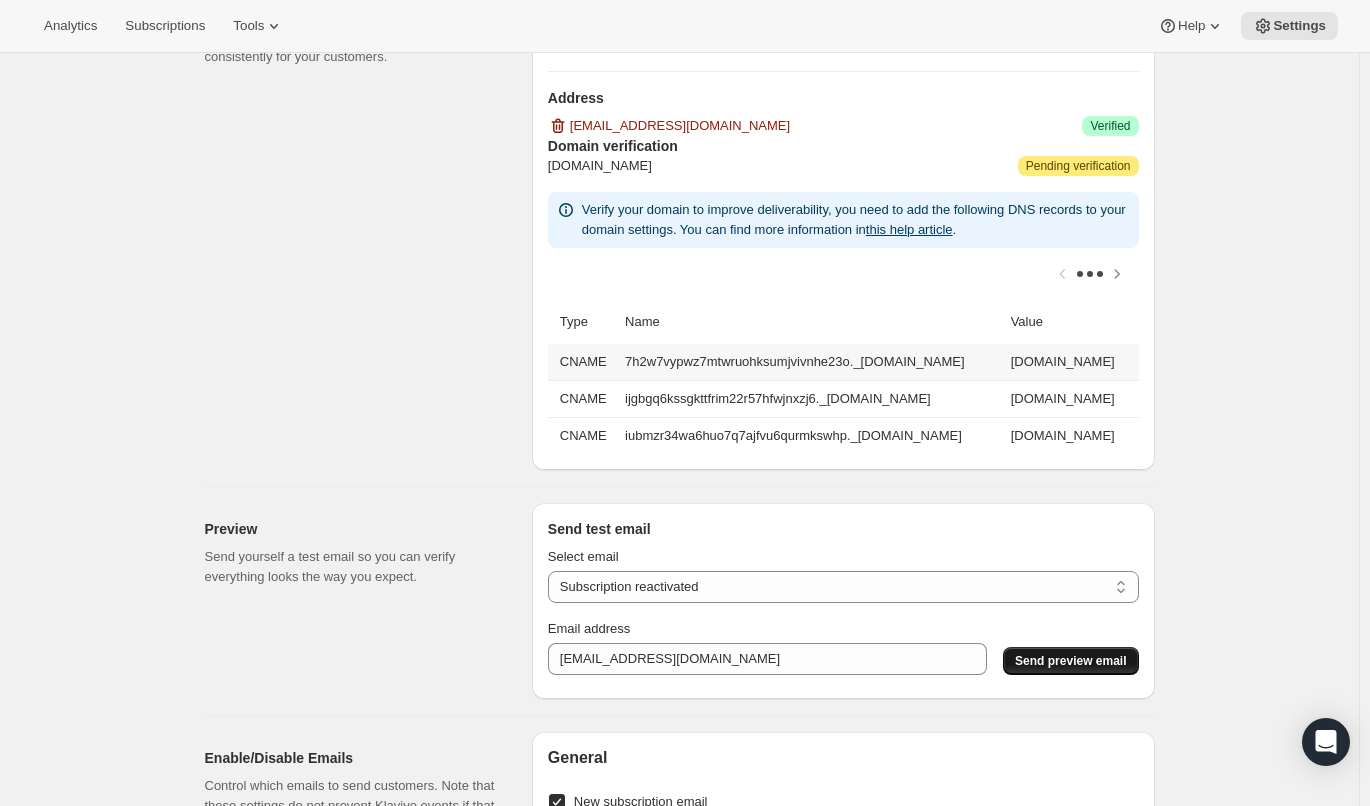 click on "7h2w7vypwz7mtwruohksumjvivnhe23o._[DOMAIN_NAME]" at bounding box center [812, 362] 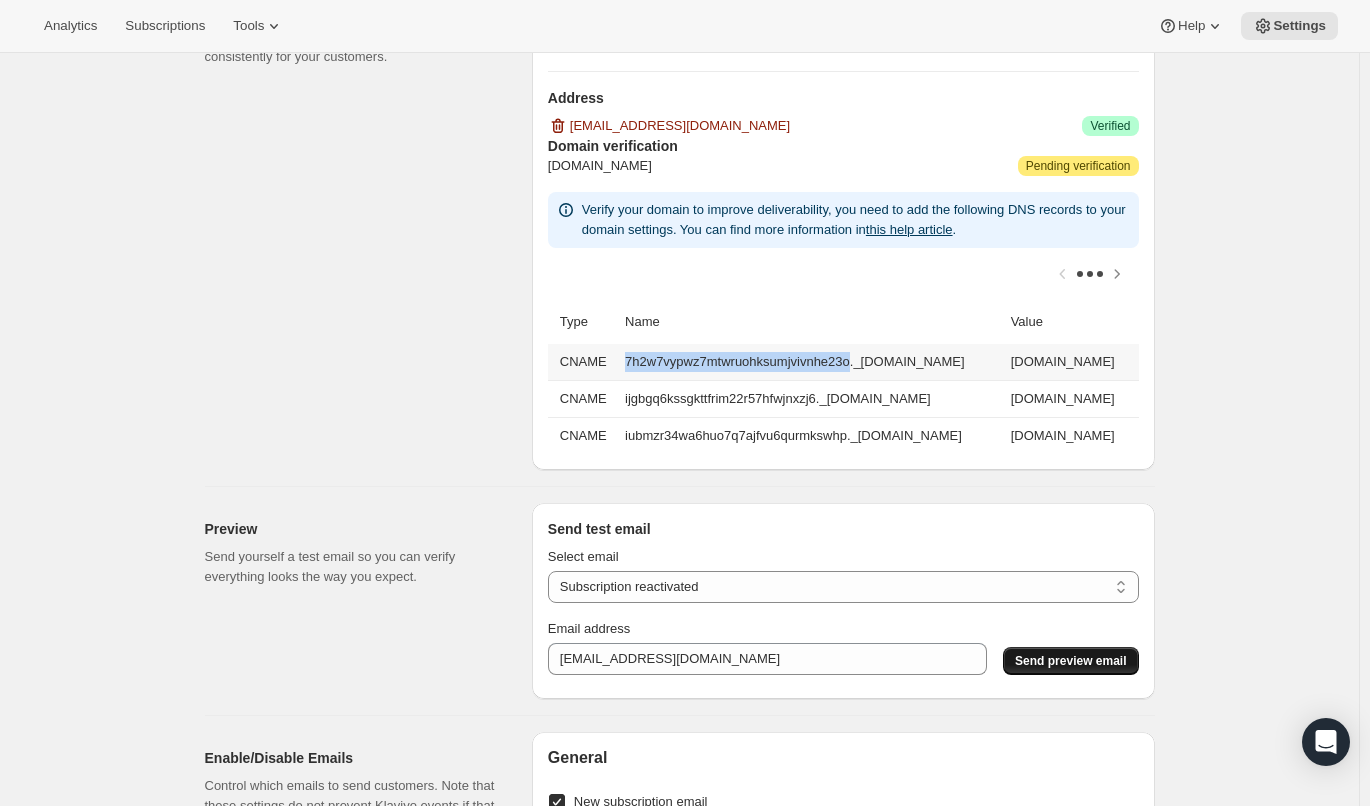 click on "7h2w7vypwz7mtwruohksumjvivnhe23o._[DOMAIN_NAME]" at bounding box center [812, 362] 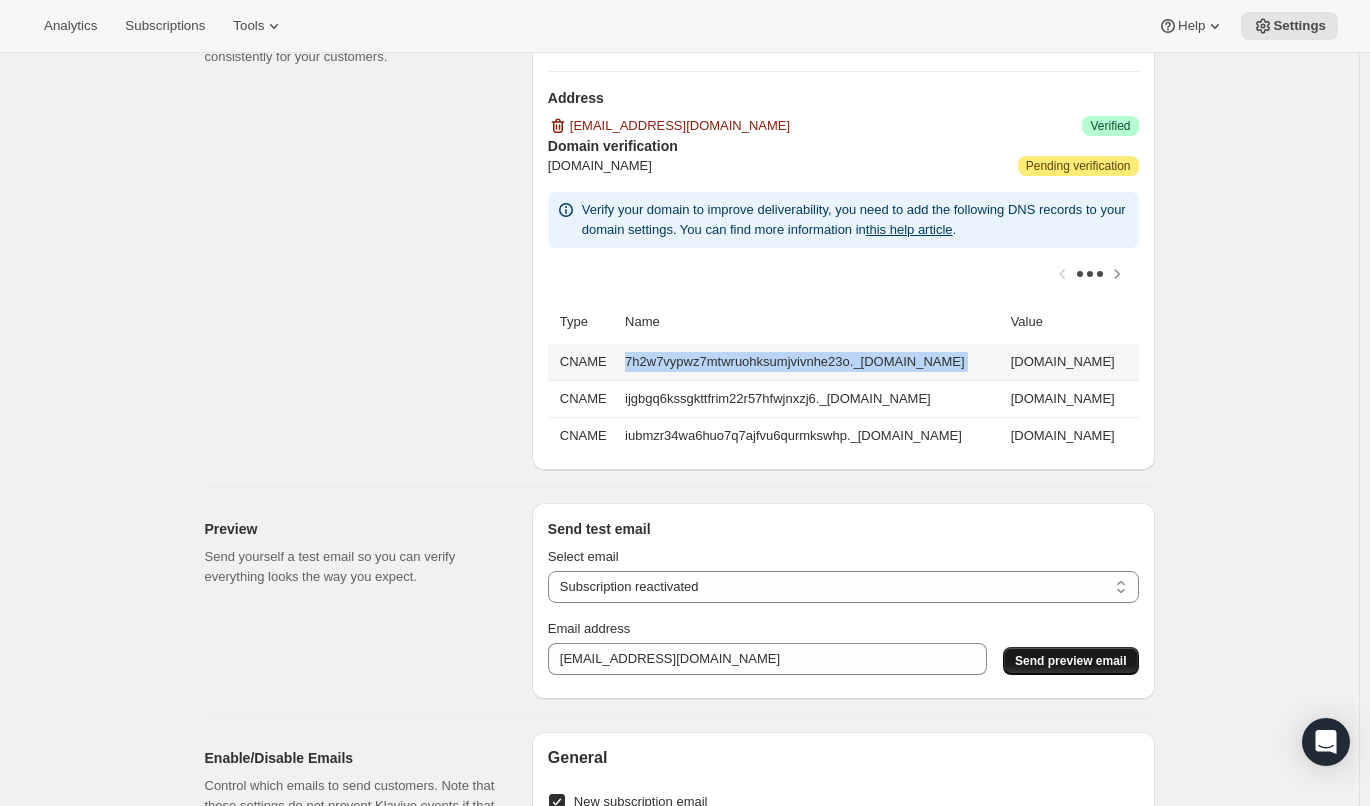 click on "7h2w7vypwz7mtwruohksumjvivnhe23o._[DOMAIN_NAME]" at bounding box center [812, 362] 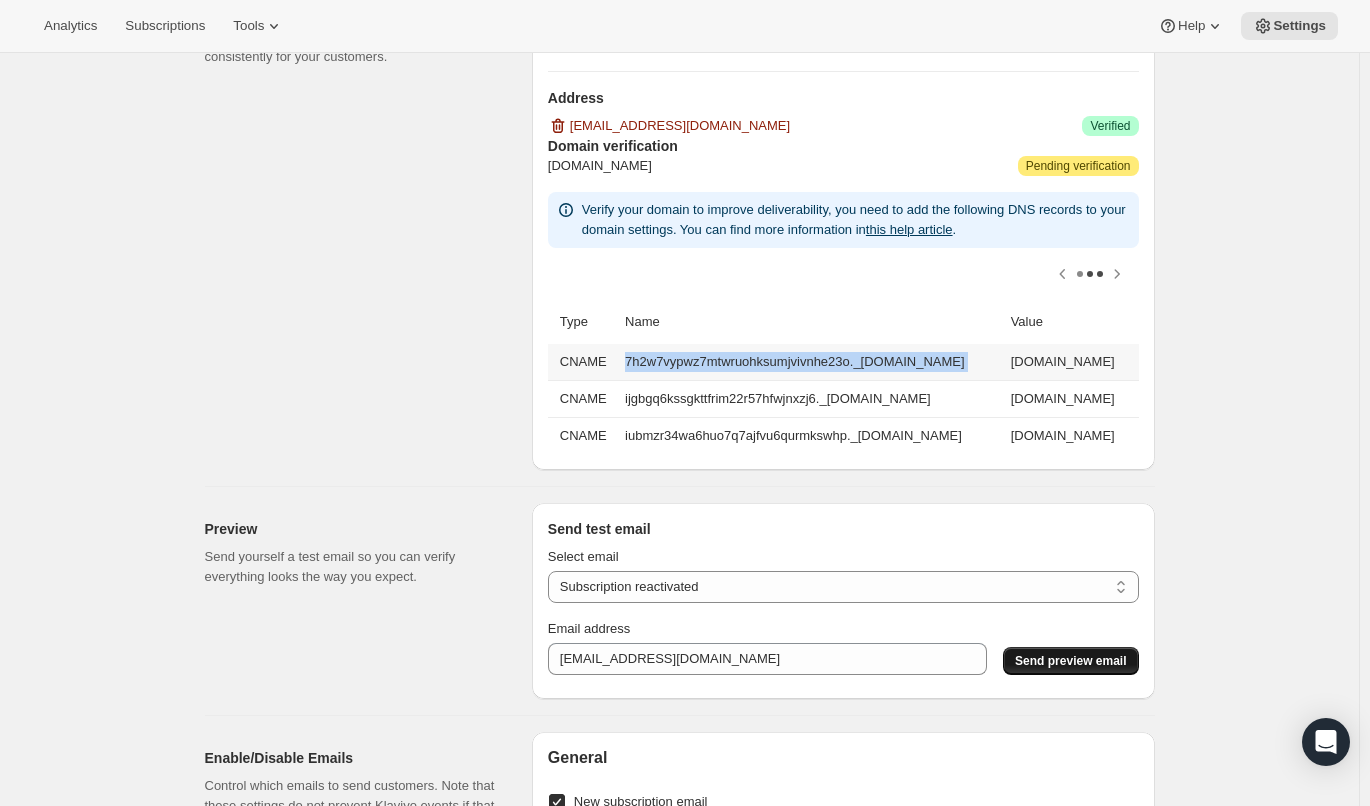 scroll, scrollTop: 0, scrollLeft: 0, axis: both 